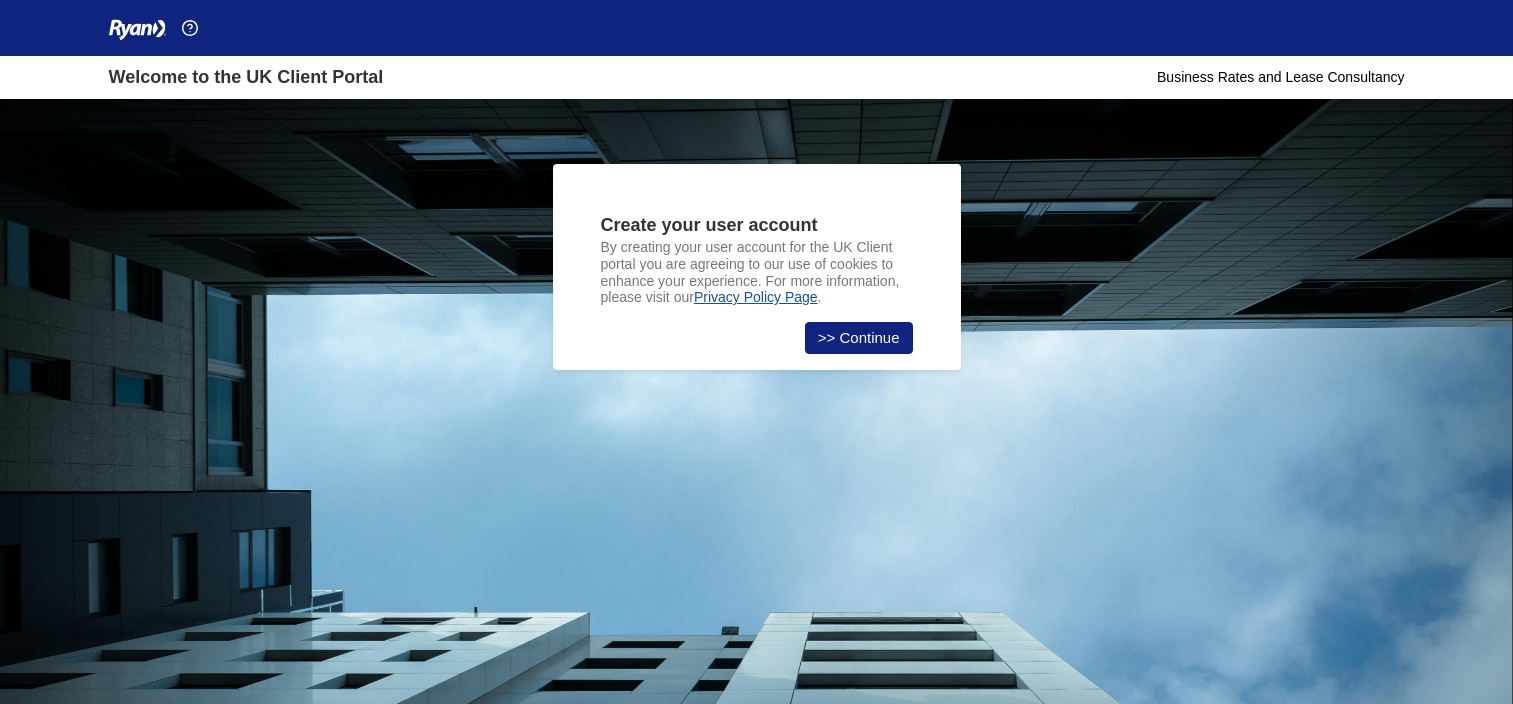 scroll, scrollTop: 0, scrollLeft: 0, axis: both 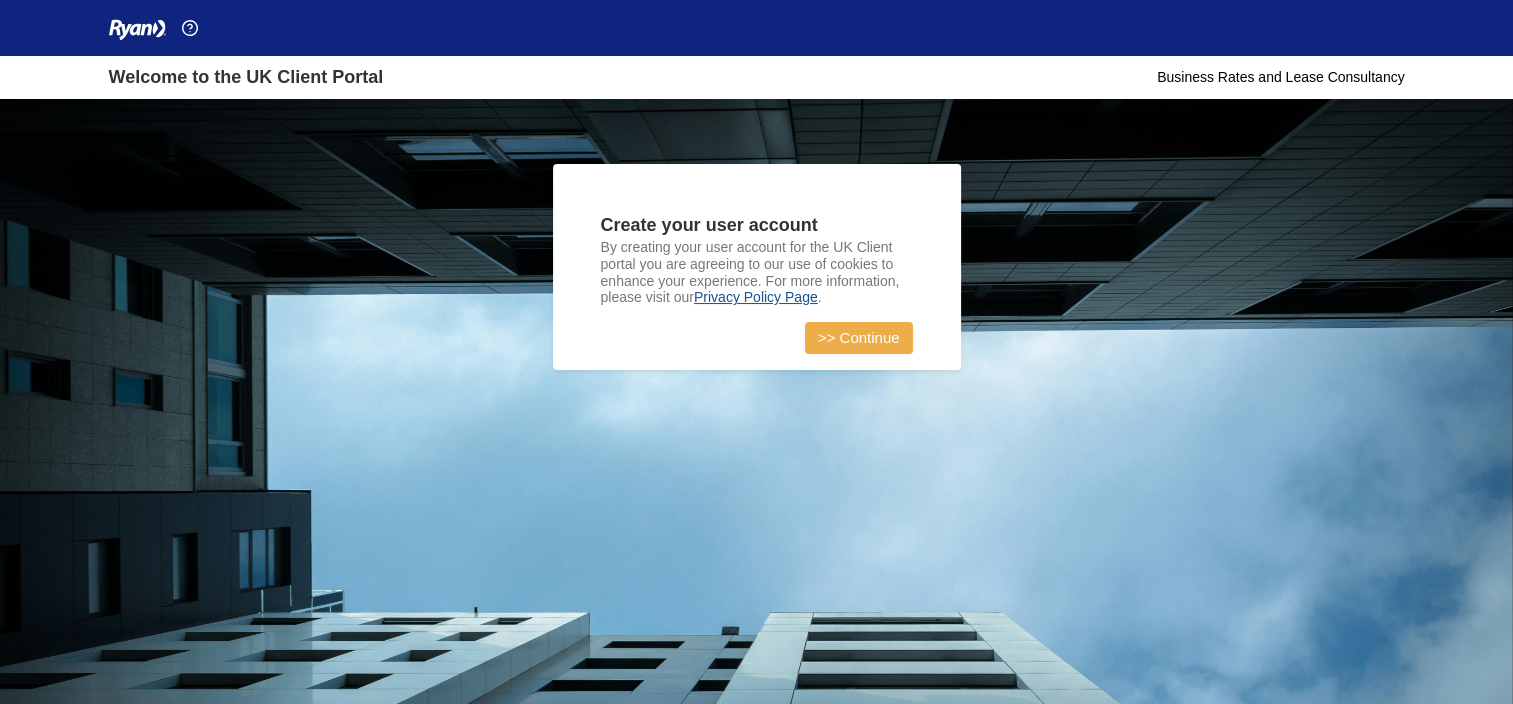 drag, startPoint x: 0, startPoint y: 0, endPoint x: 860, endPoint y: 335, distance: 922.94366 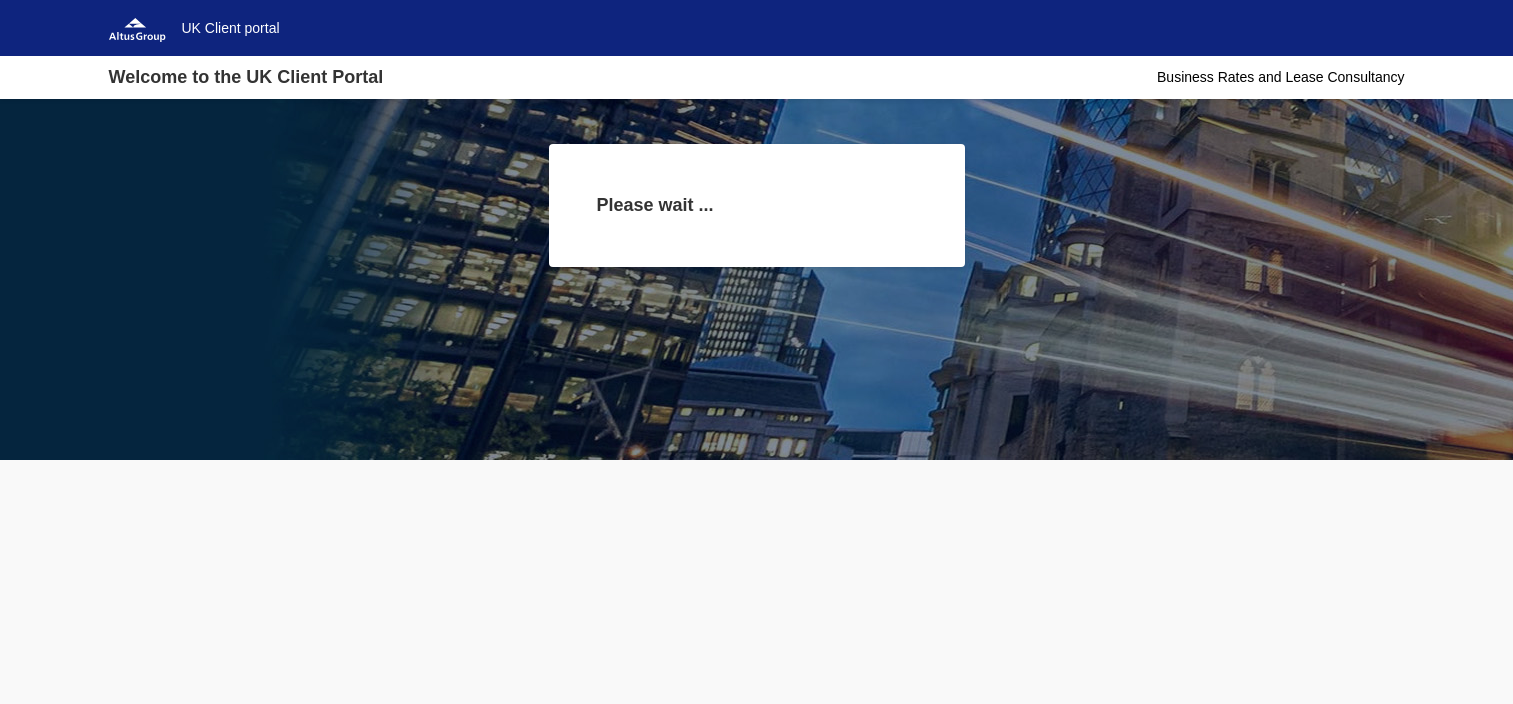 scroll, scrollTop: 0, scrollLeft: 0, axis: both 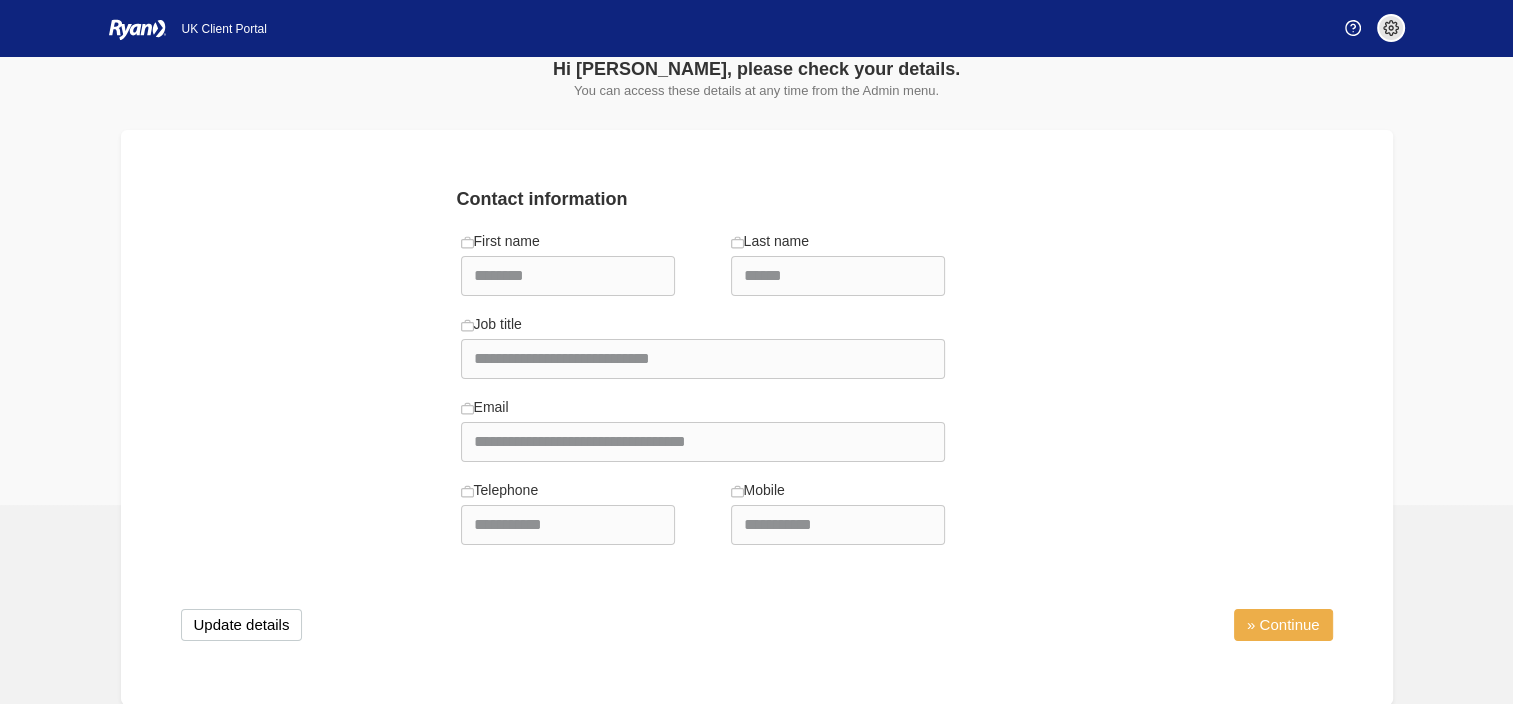 click on "» Continue" at bounding box center (1283, 625) 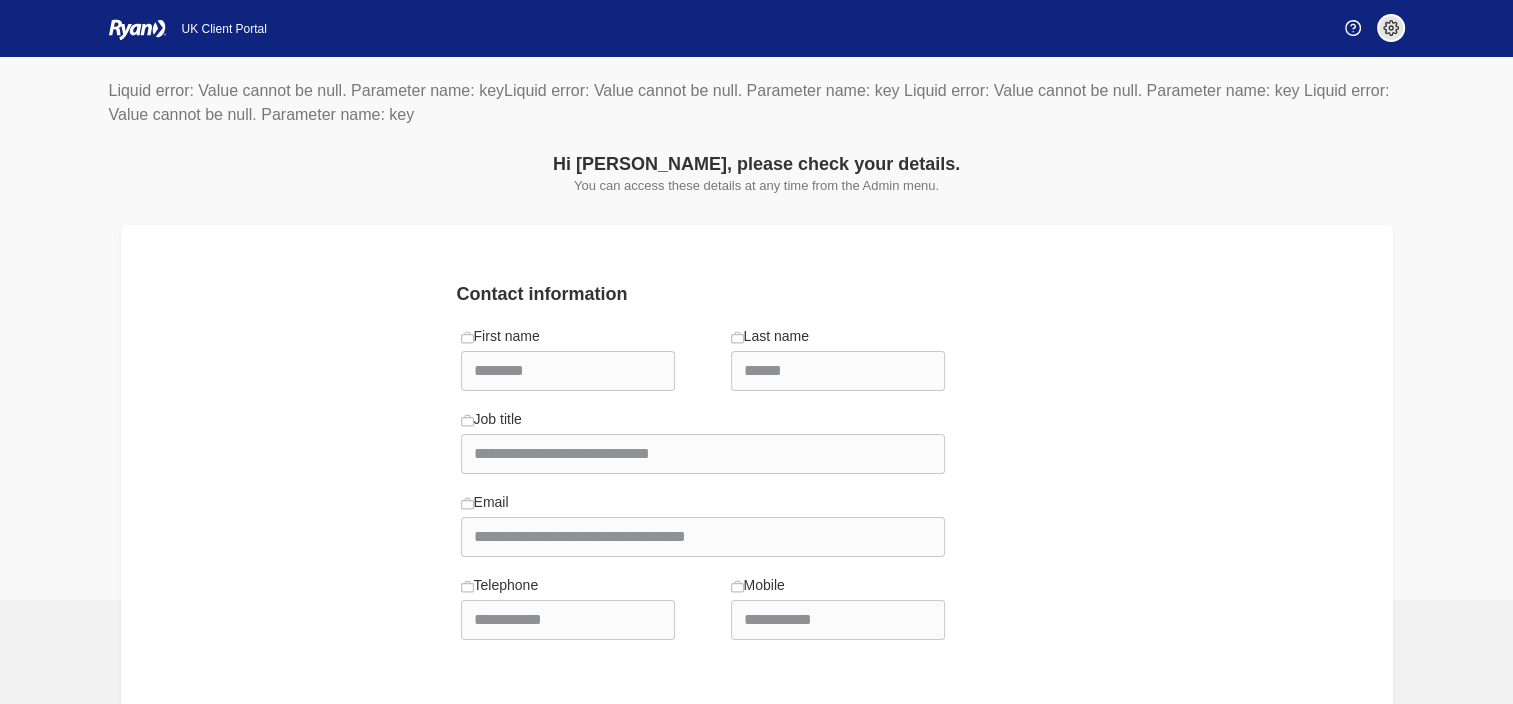 scroll, scrollTop: 160, scrollLeft: 0, axis: vertical 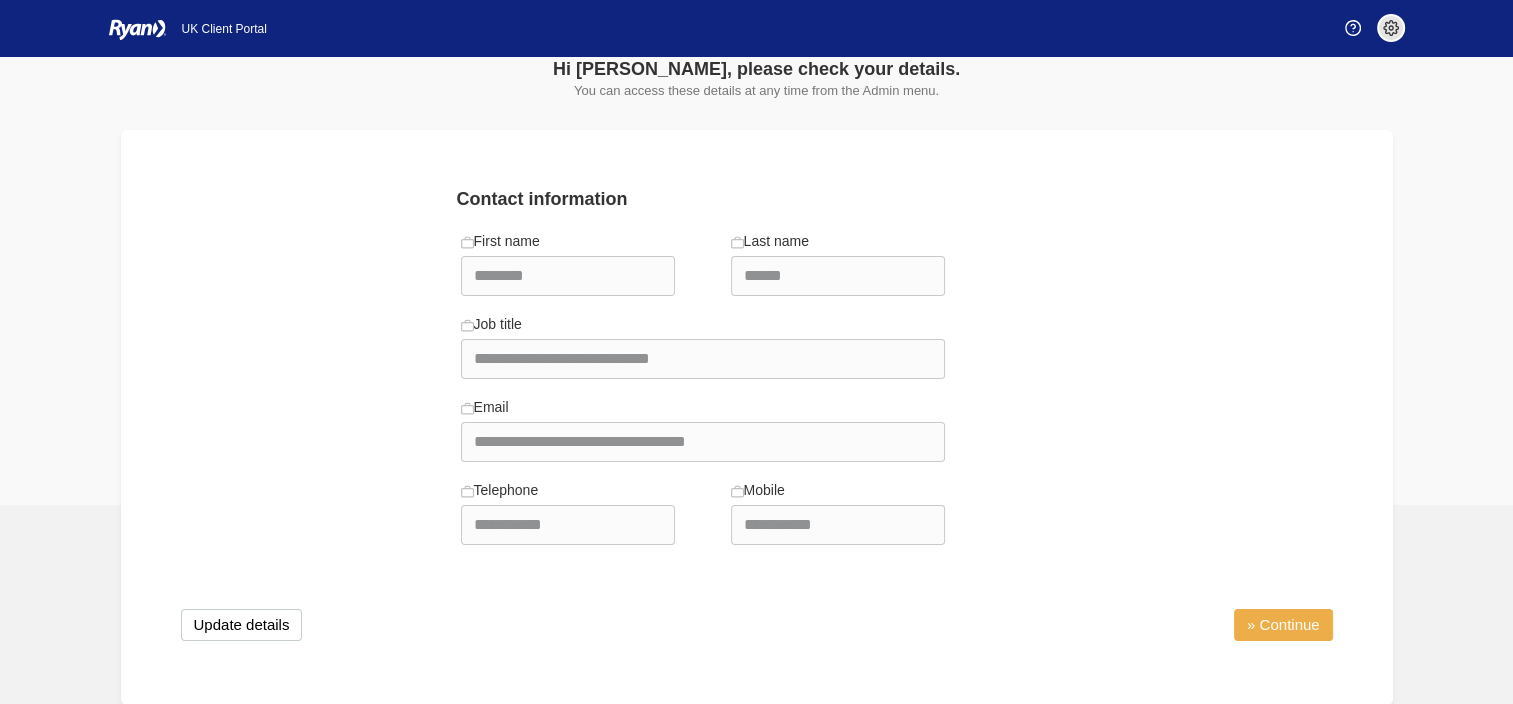 click on "» Continue" at bounding box center [1283, 625] 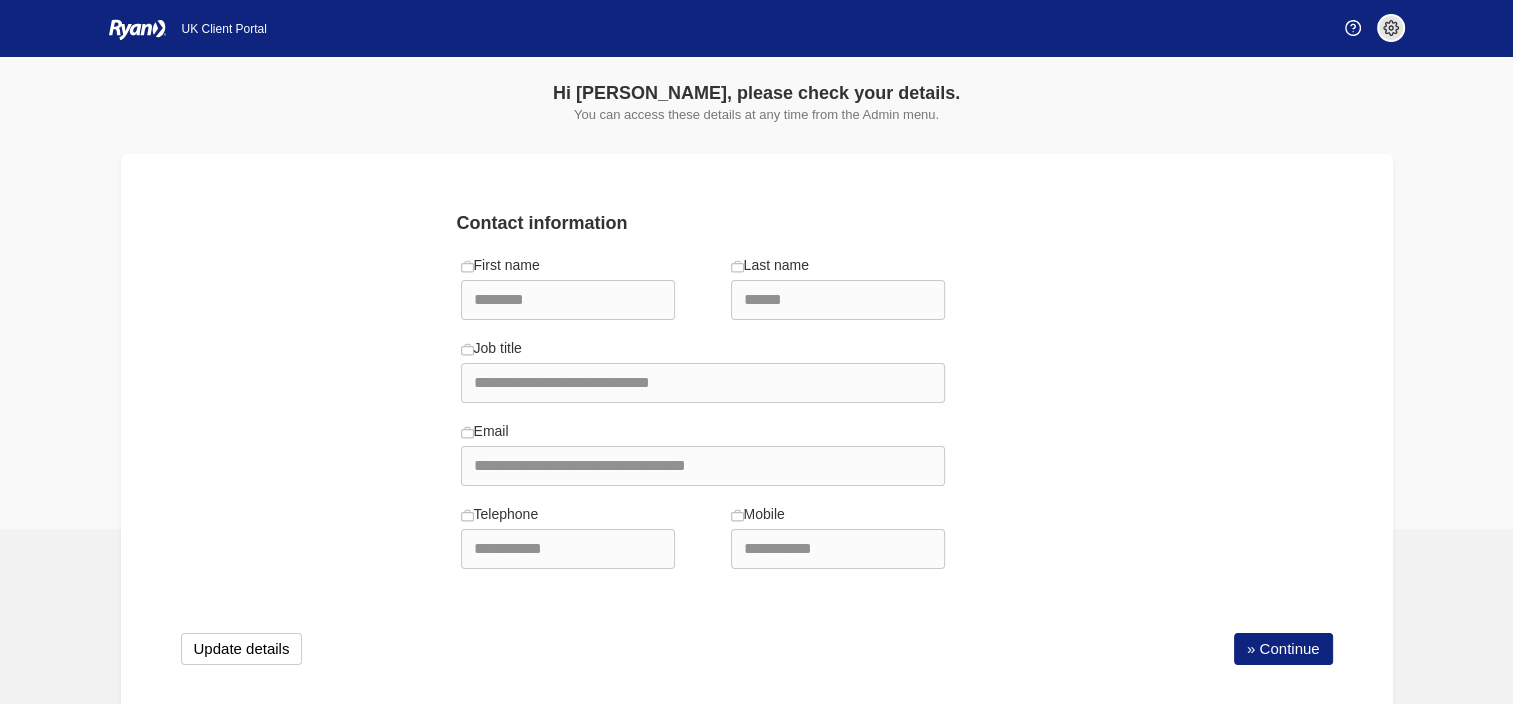 scroll, scrollTop: 160, scrollLeft: 0, axis: vertical 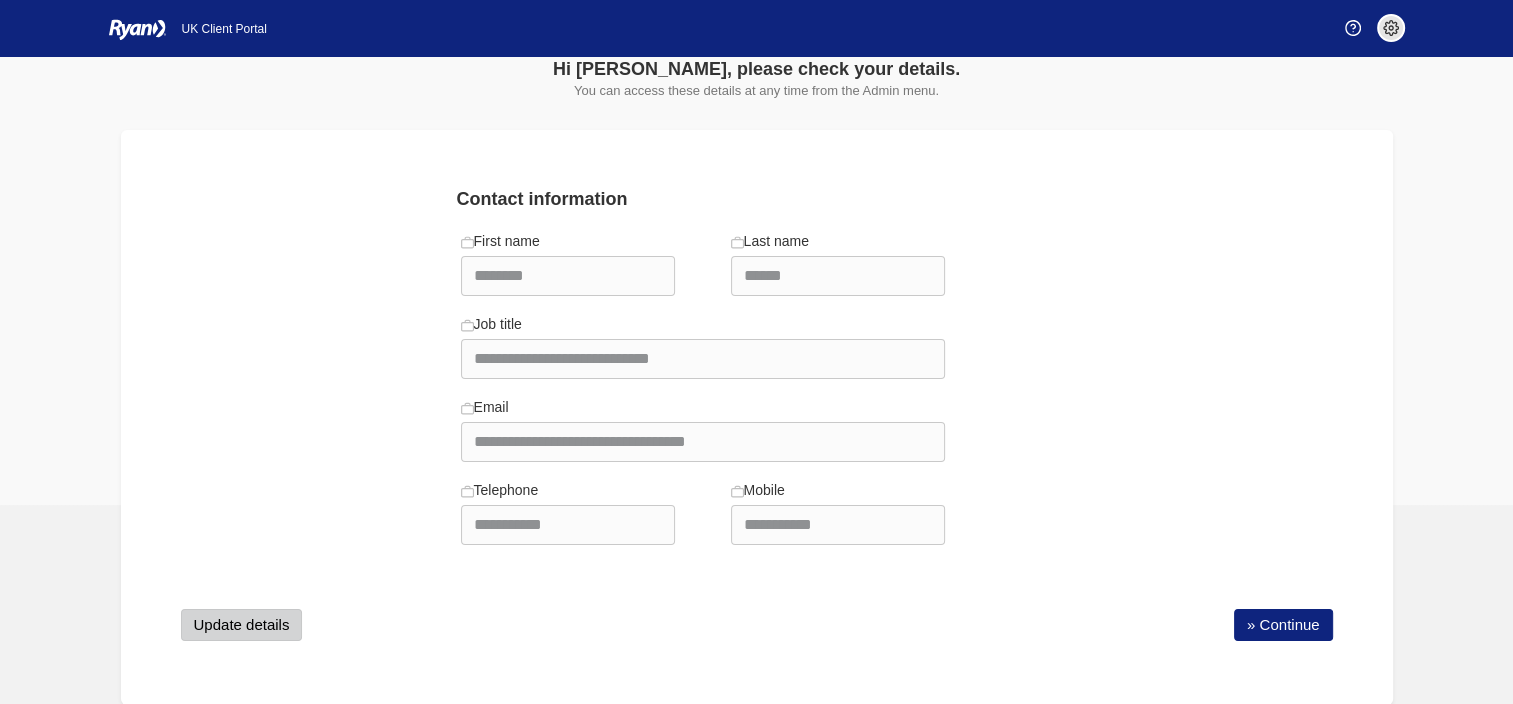 click on "Update details" at bounding box center (242, 625) 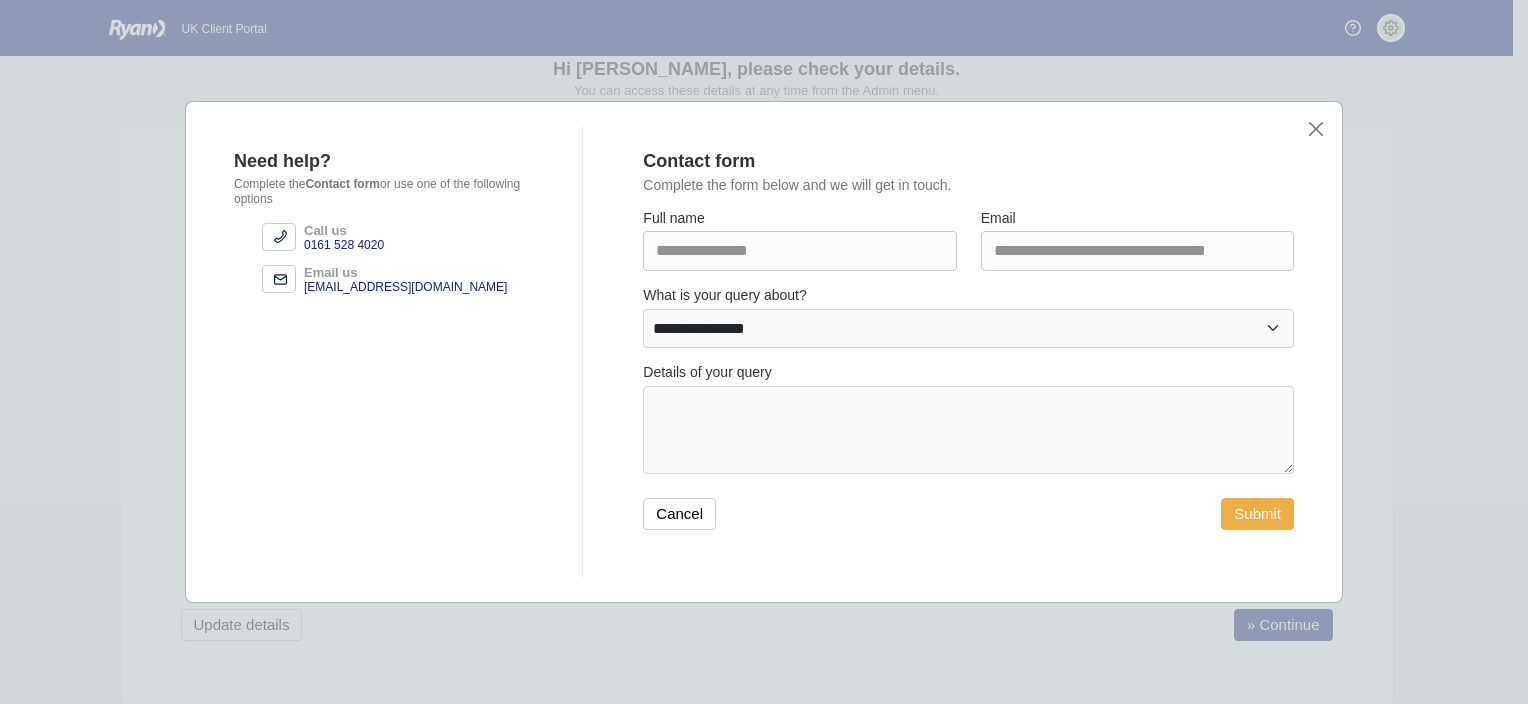 click on "Submit" at bounding box center (1257, 514) 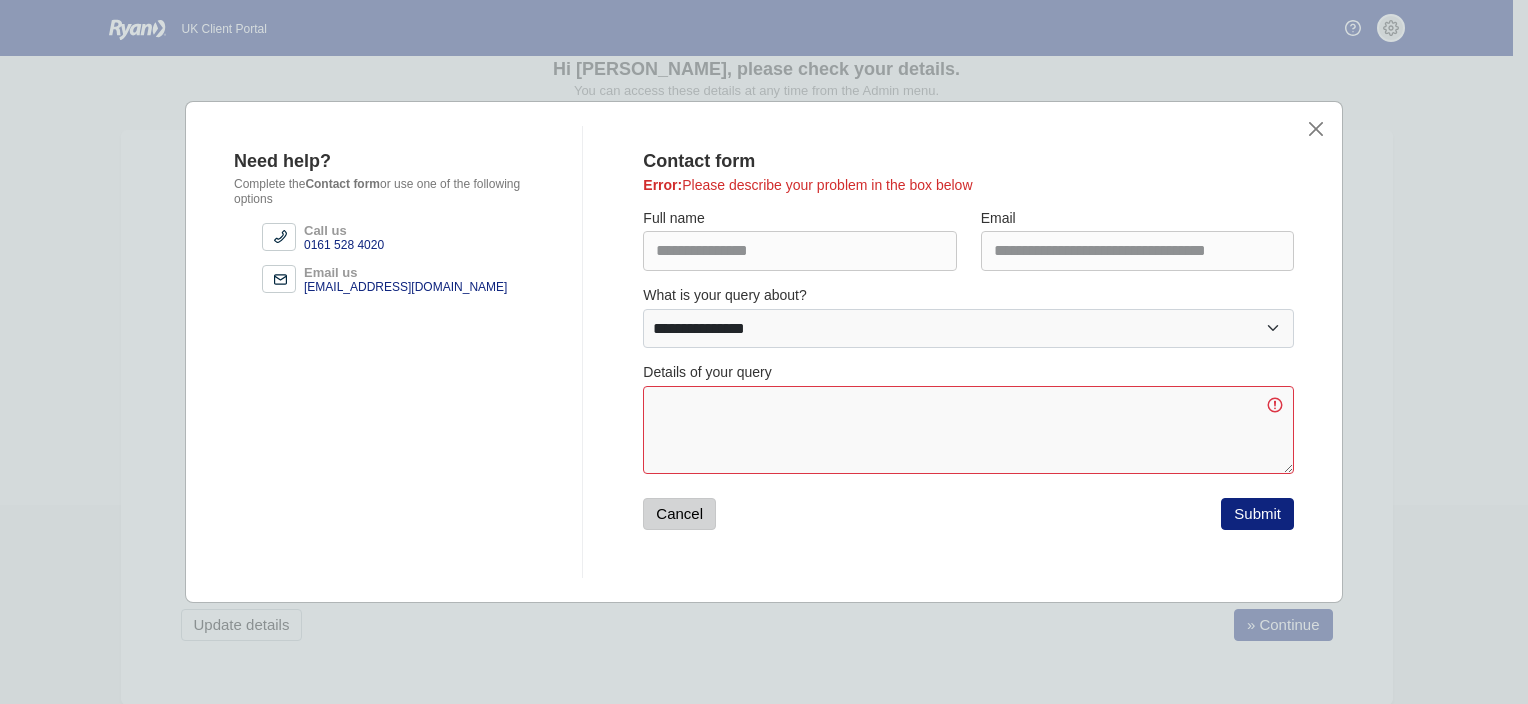click on "Cancel" at bounding box center (679, 514) 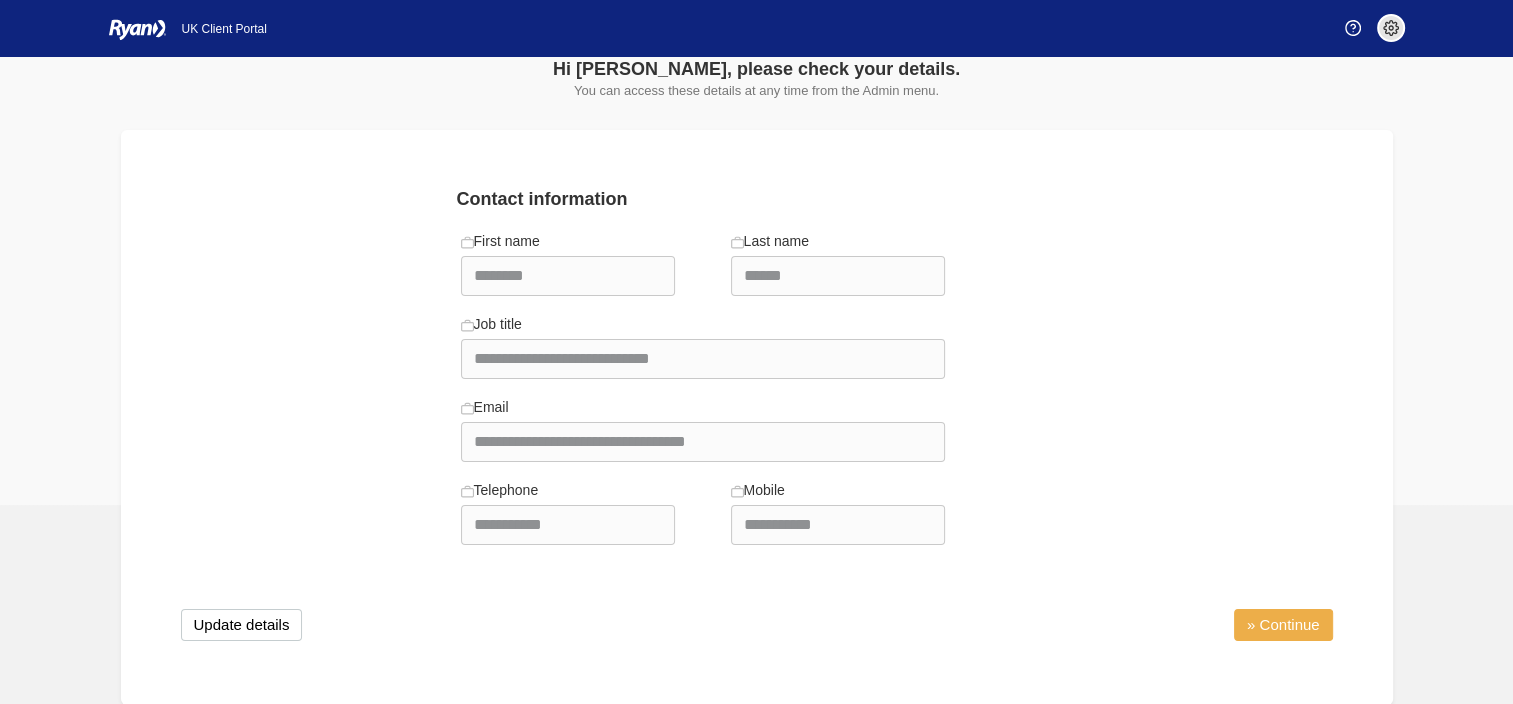 click on "» Continue" at bounding box center (1283, 625) 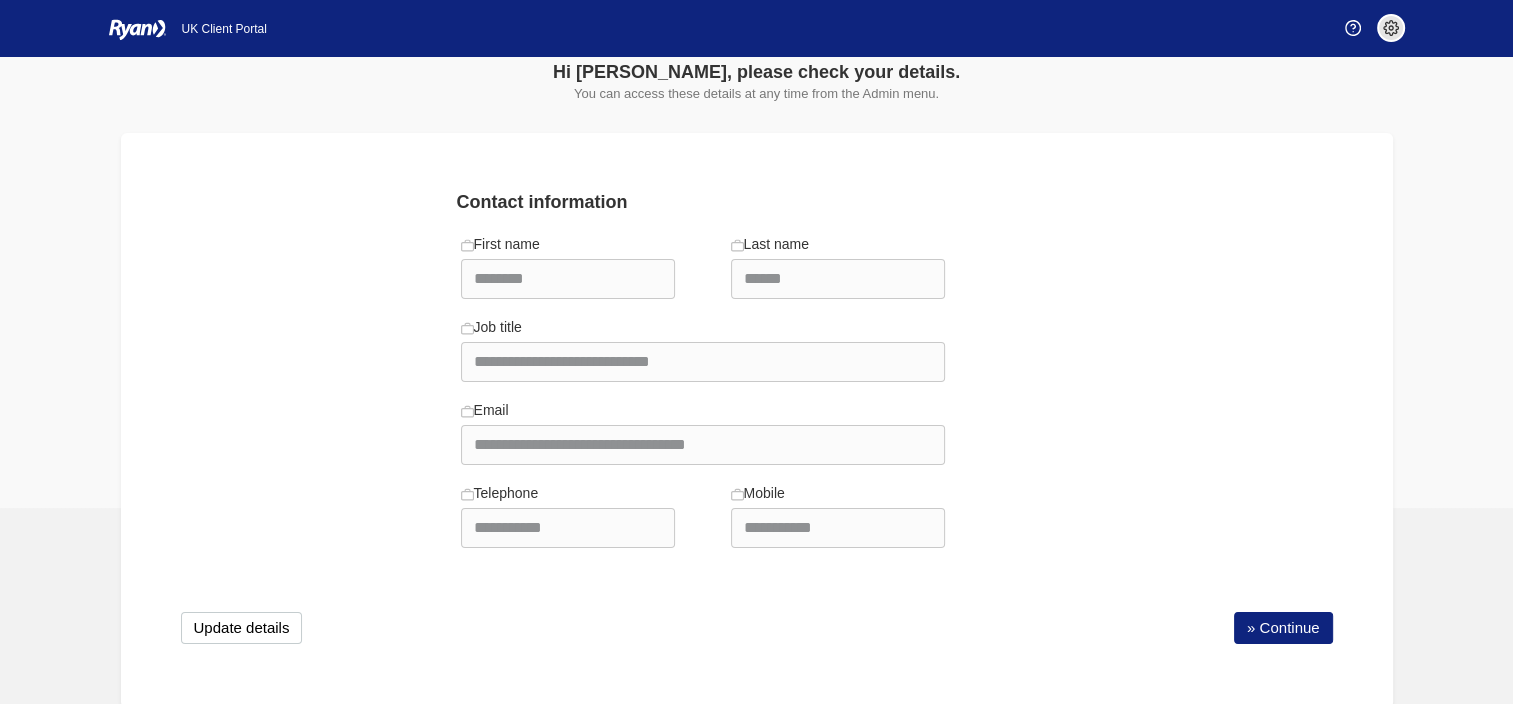 scroll, scrollTop: 160, scrollLeft: 0, axis: vertical 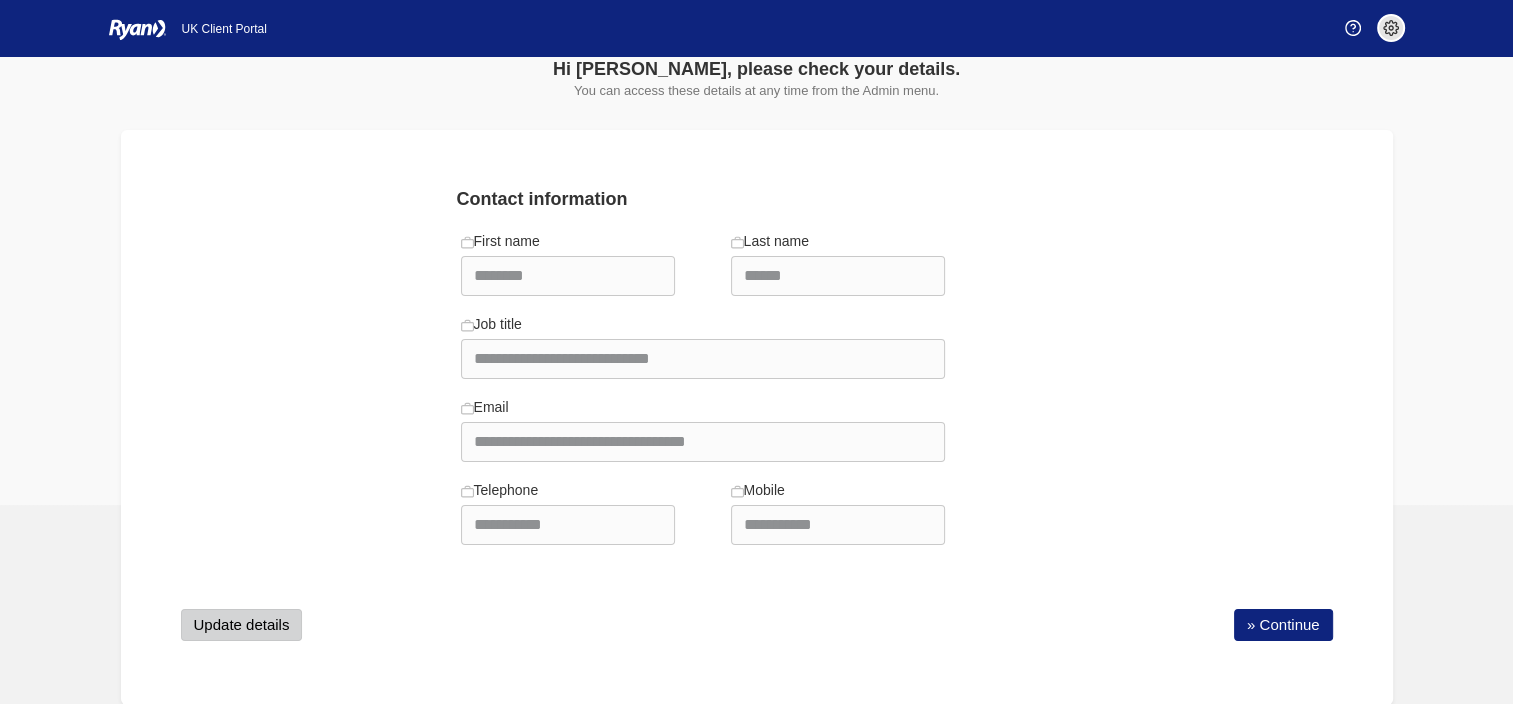 click on "Update details" at bounding box center [242, 625] 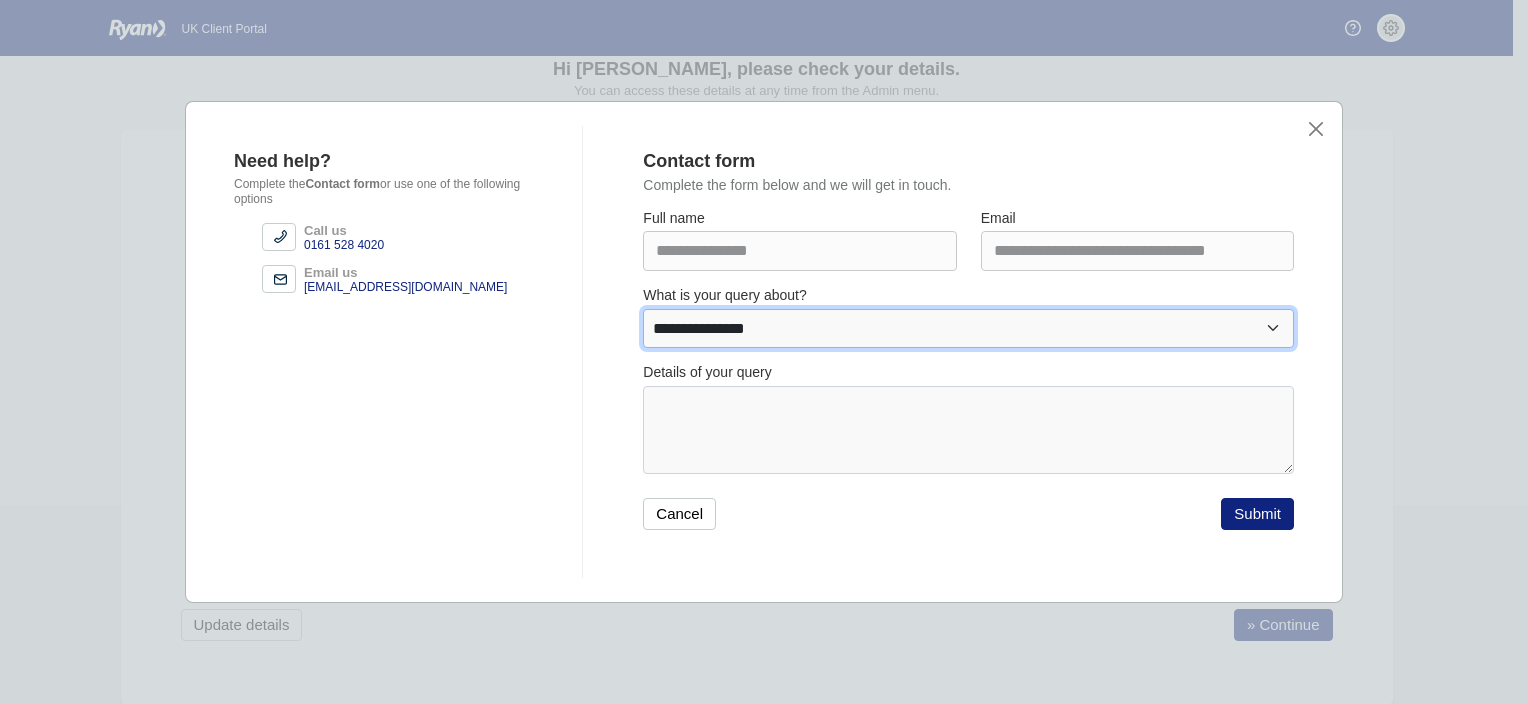 click on "**********" at bounding box center (968, 329) 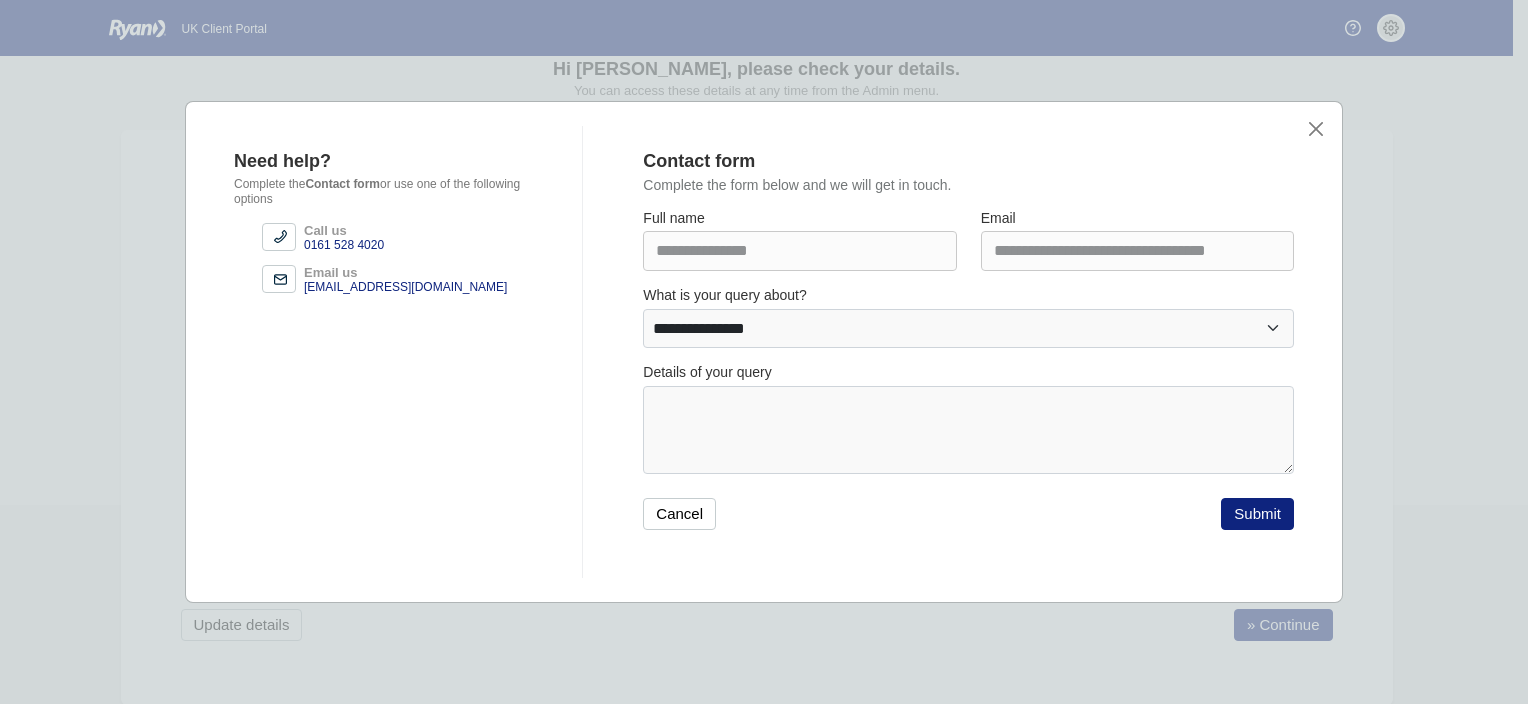 click on "**********" at bounding box center (764, 352) 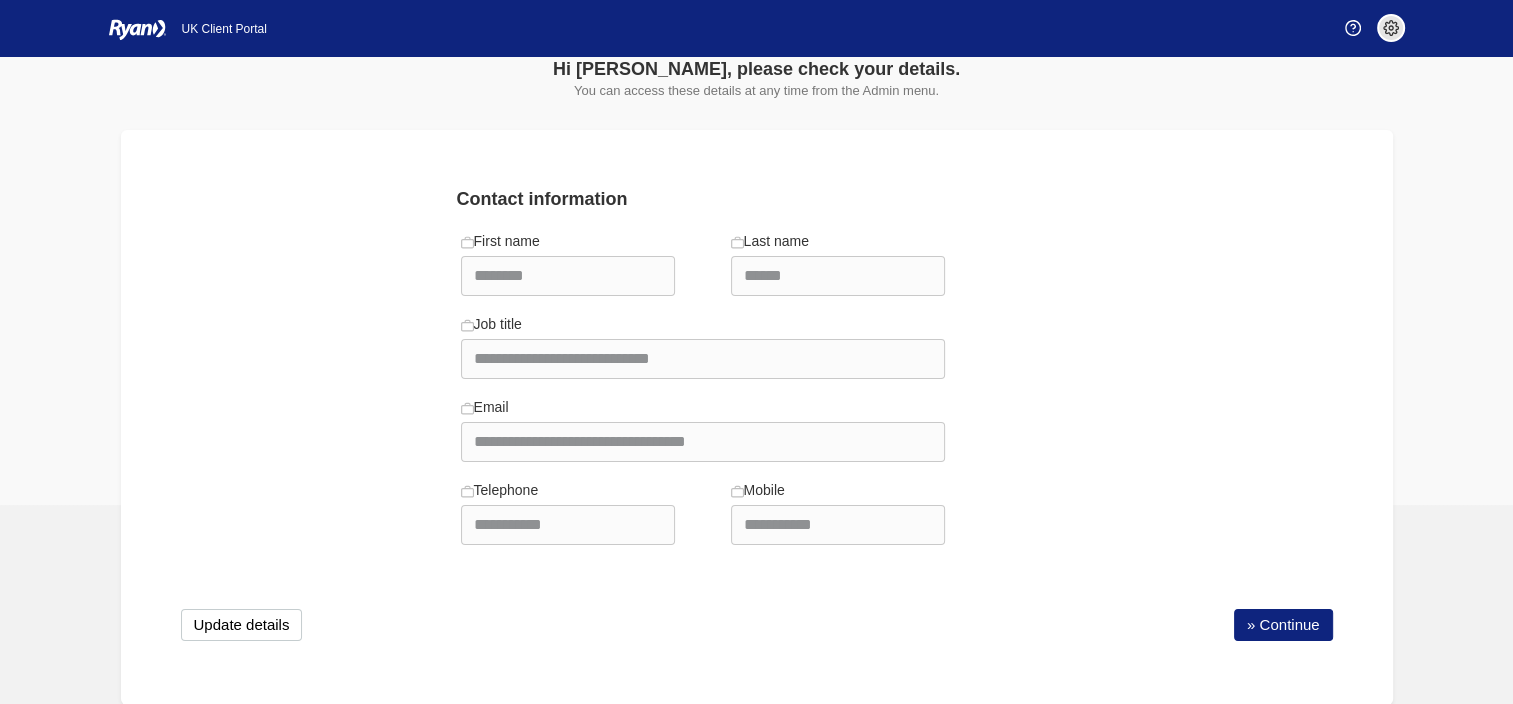 click on "**********" at bounding box center (757, 344) 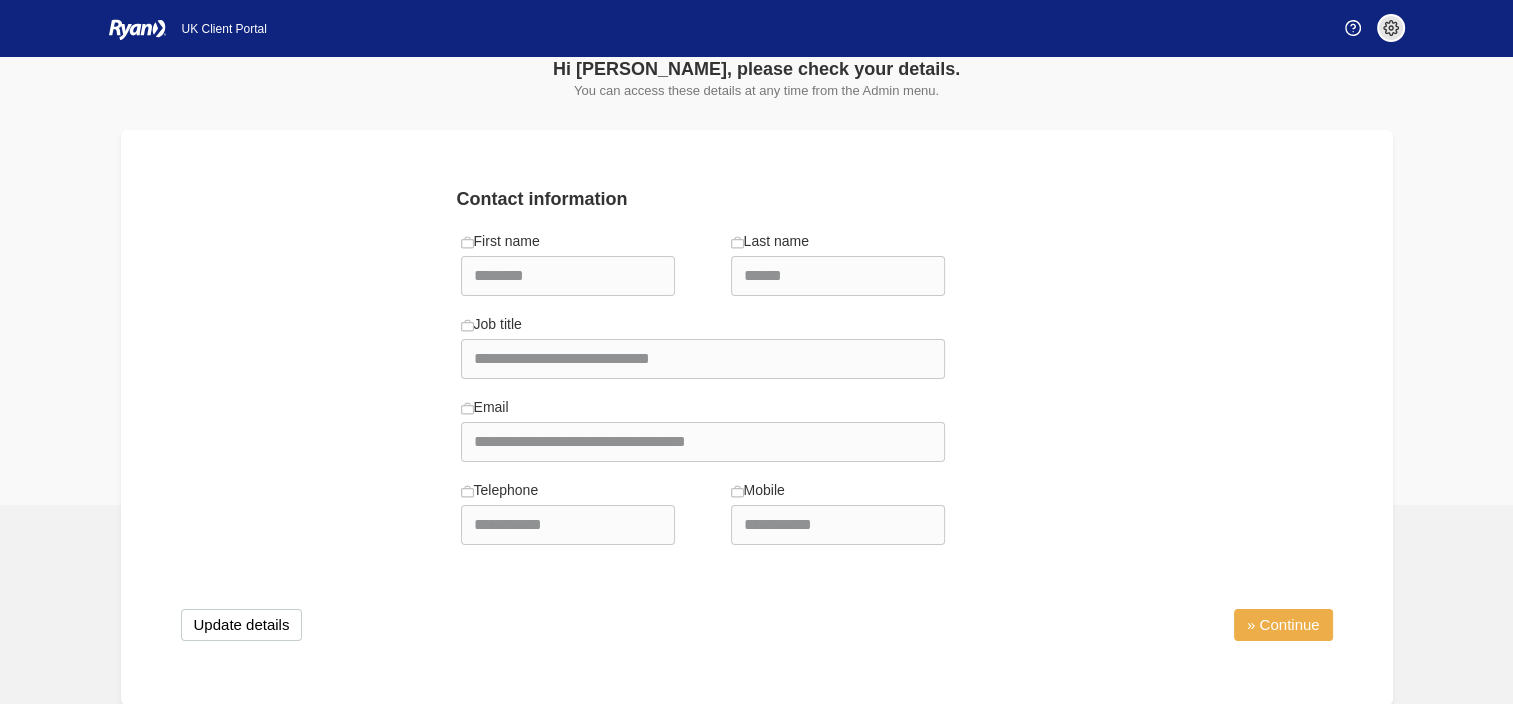 click on "» Continue" at bounding box center [1283, 625] 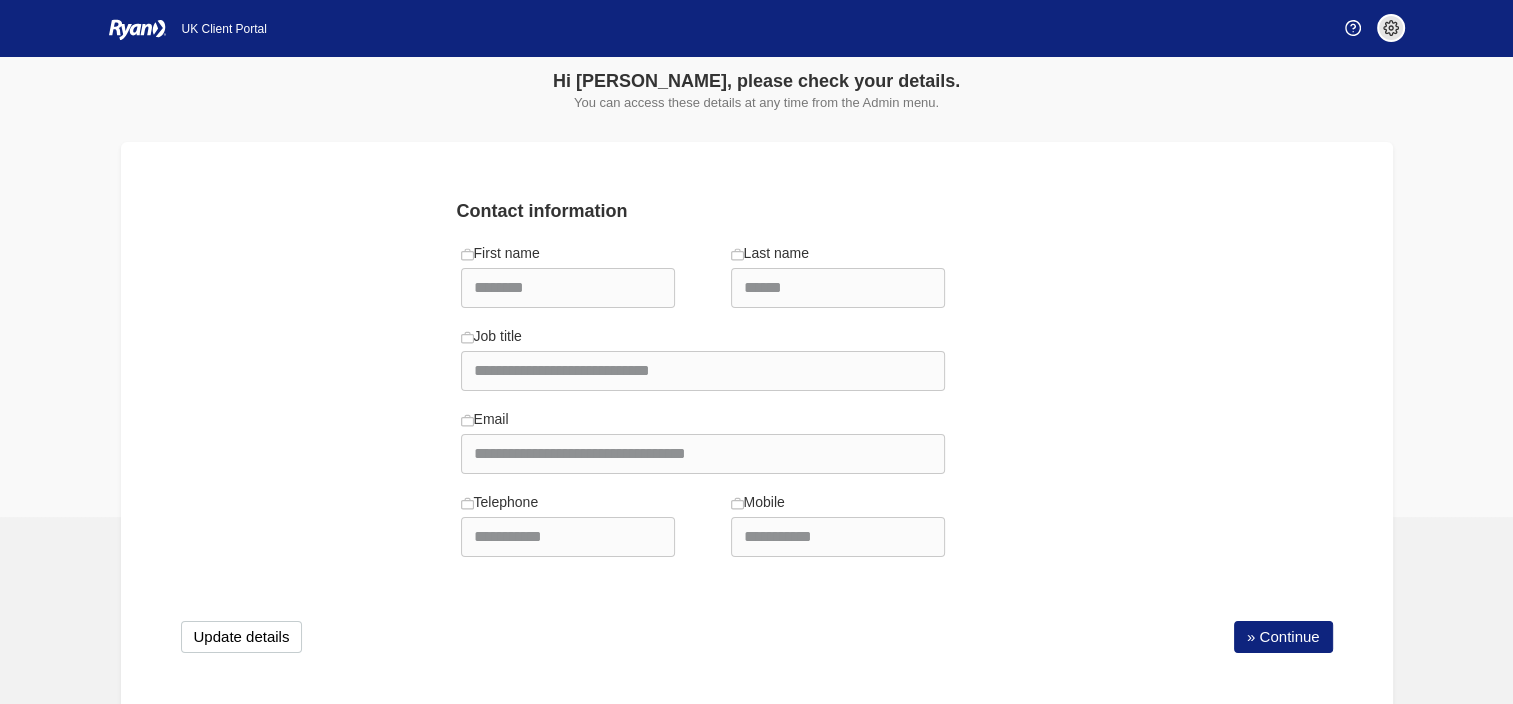 scroll, scrollTop: 160, scrollLeft: 0, axis: vertical 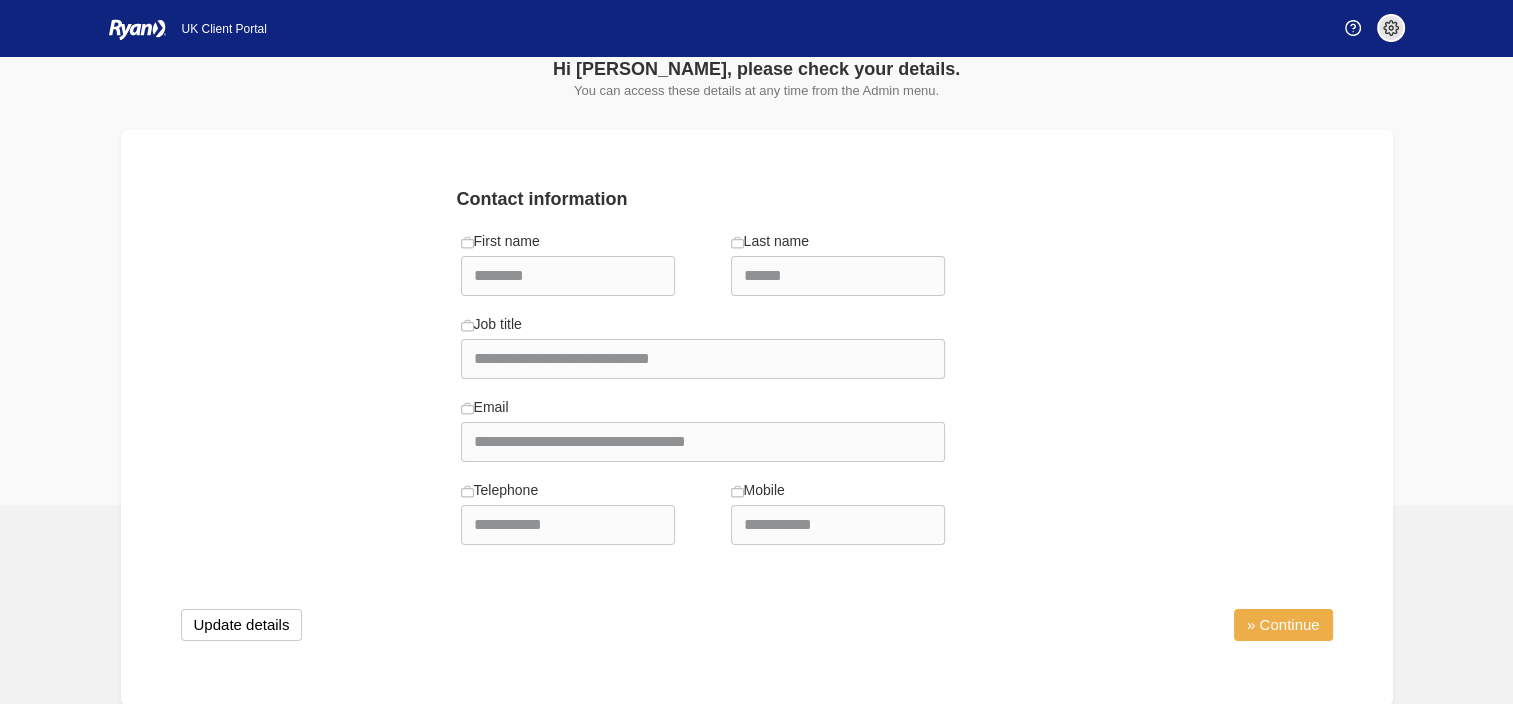 click on "» Continue" at bounding box center [1283, 625] 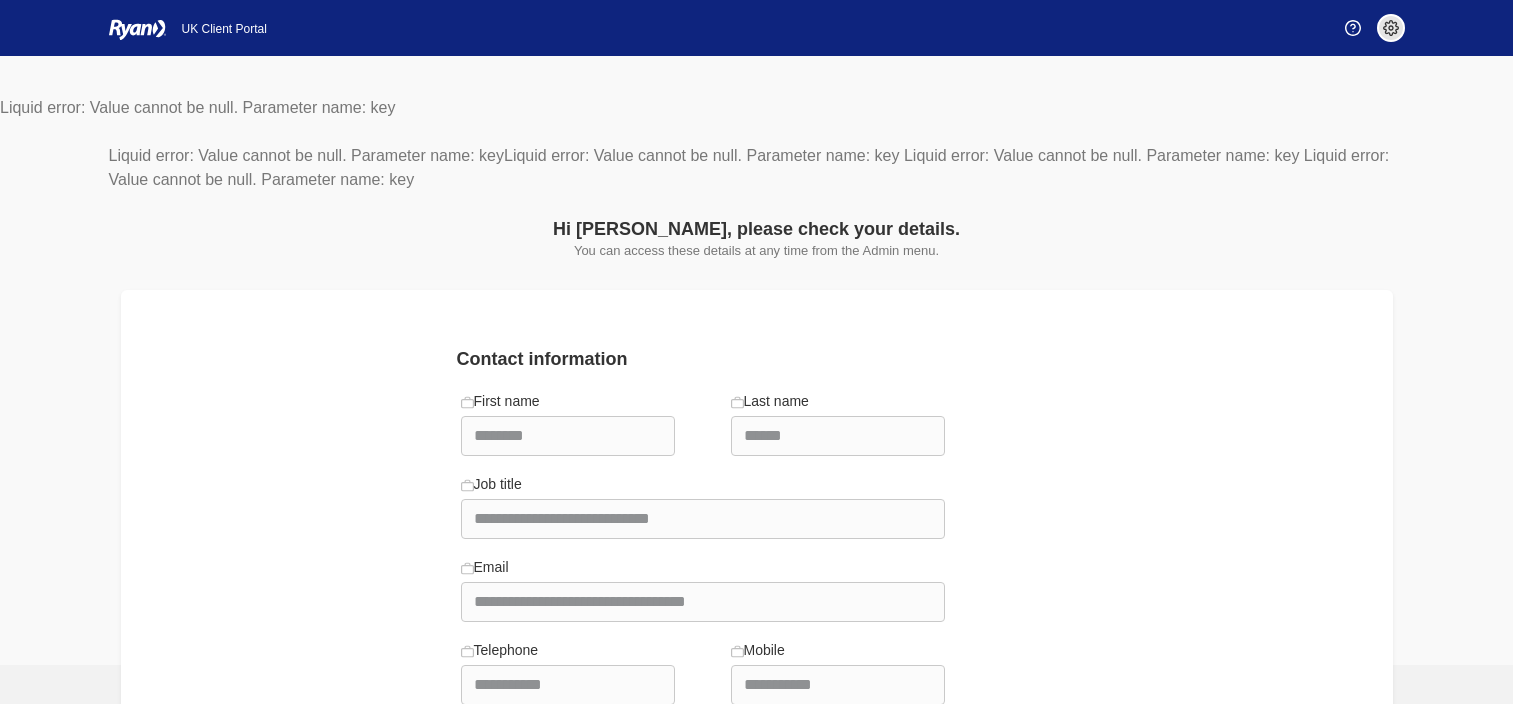 scroll, scrollTop: 0, scrollLeft: 0, axis: both 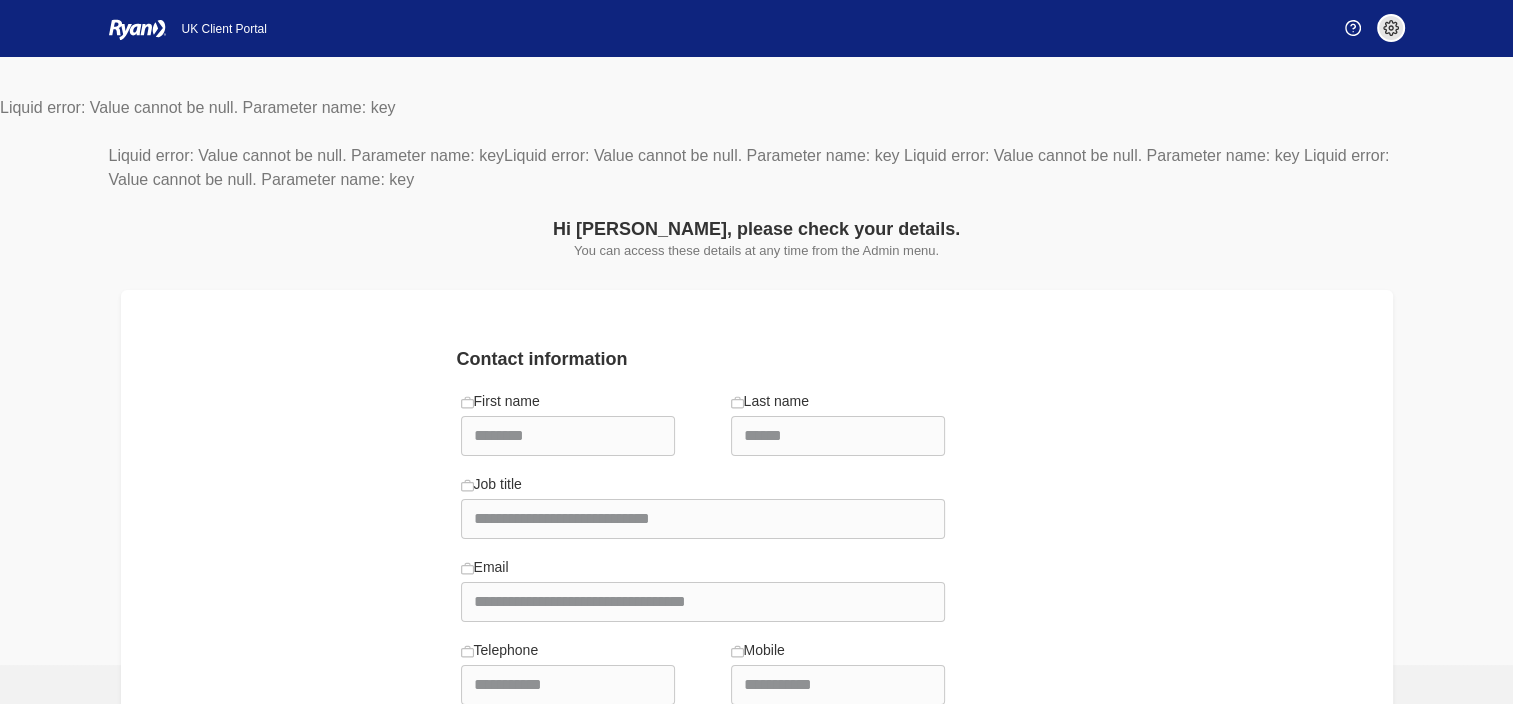 click on "**********" at bounding box center (757, 533) 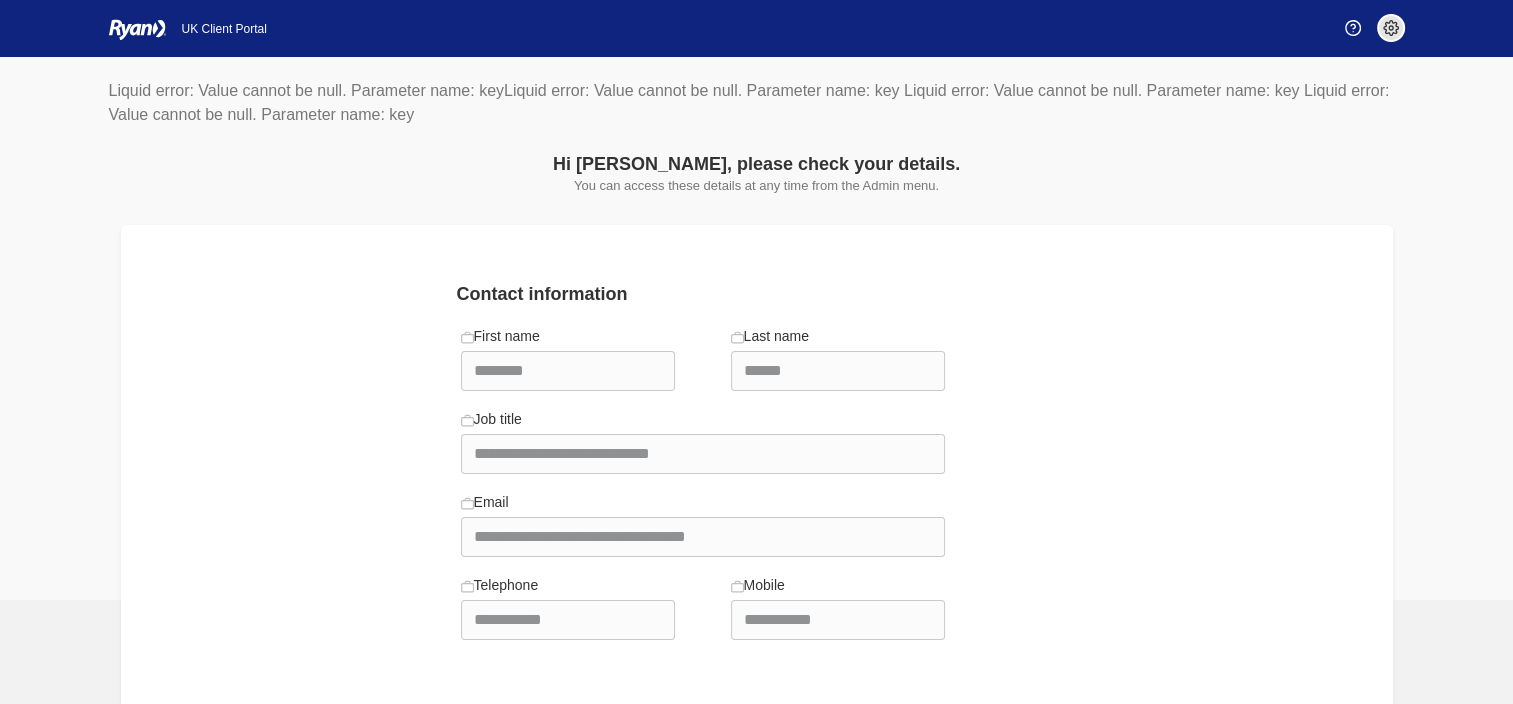 scroll, scrollTop: 160, scrollLeft: 0, axis: vertical 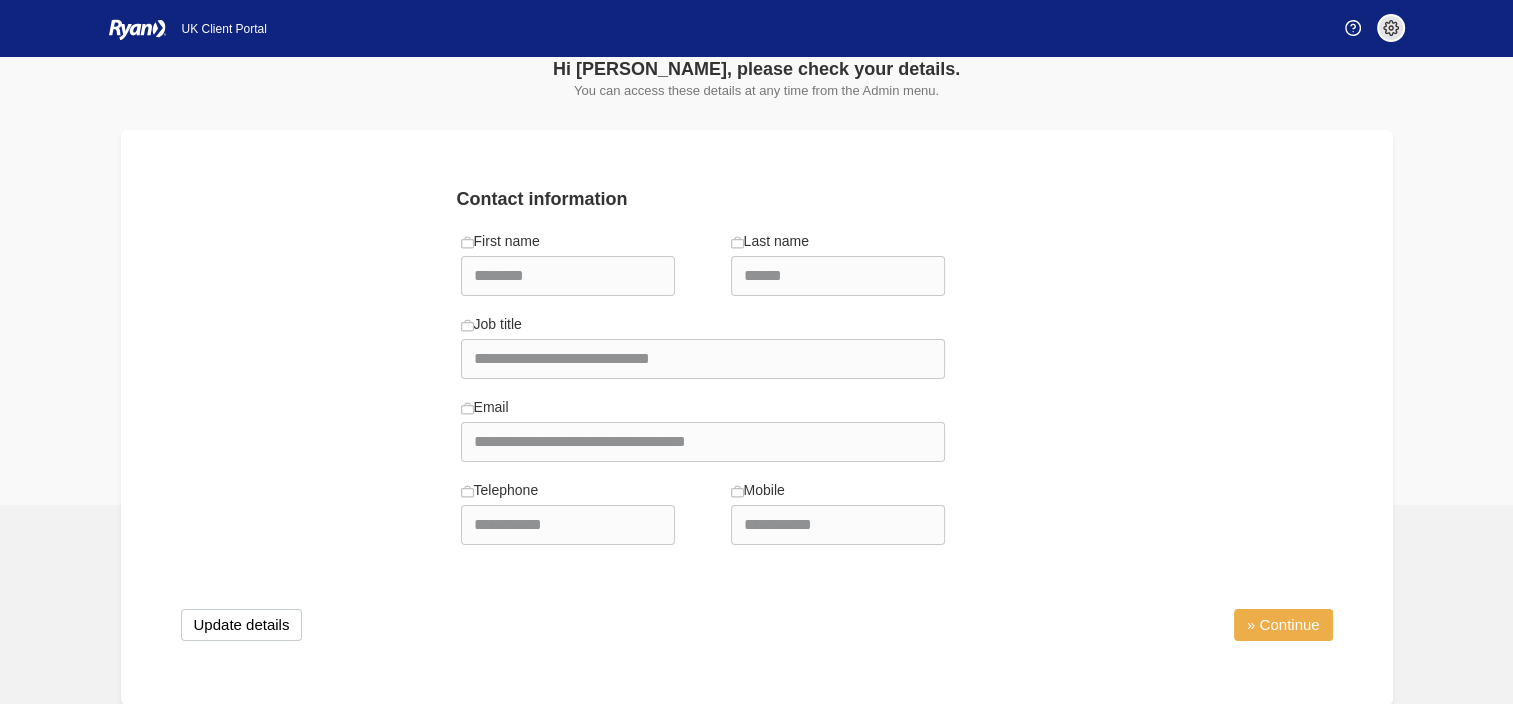 drag, startPoint x: 0, startPoint y: 0, endPoint x: 1309, endPoint y: 626, distance: 1450.9849 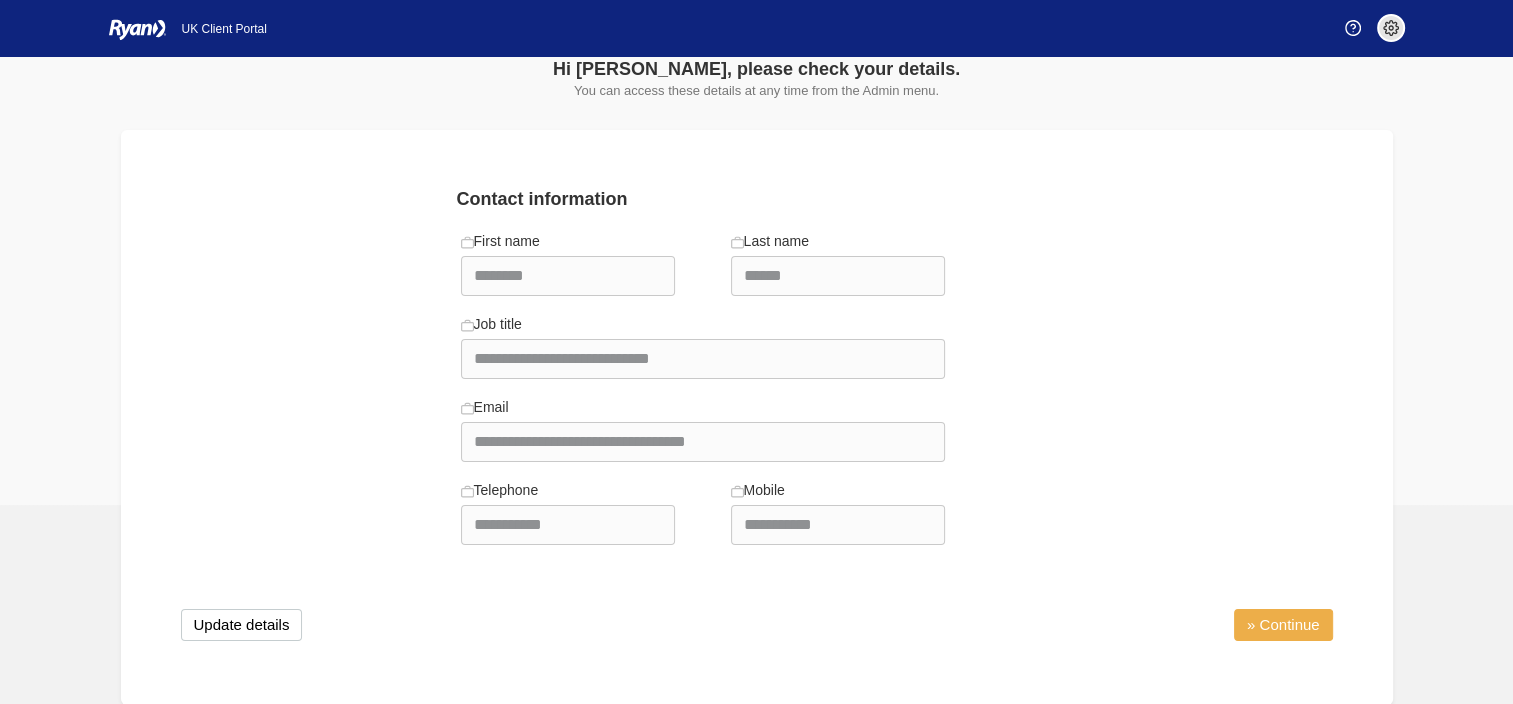 click on "» Continue" at bounding box center (1283, 625) 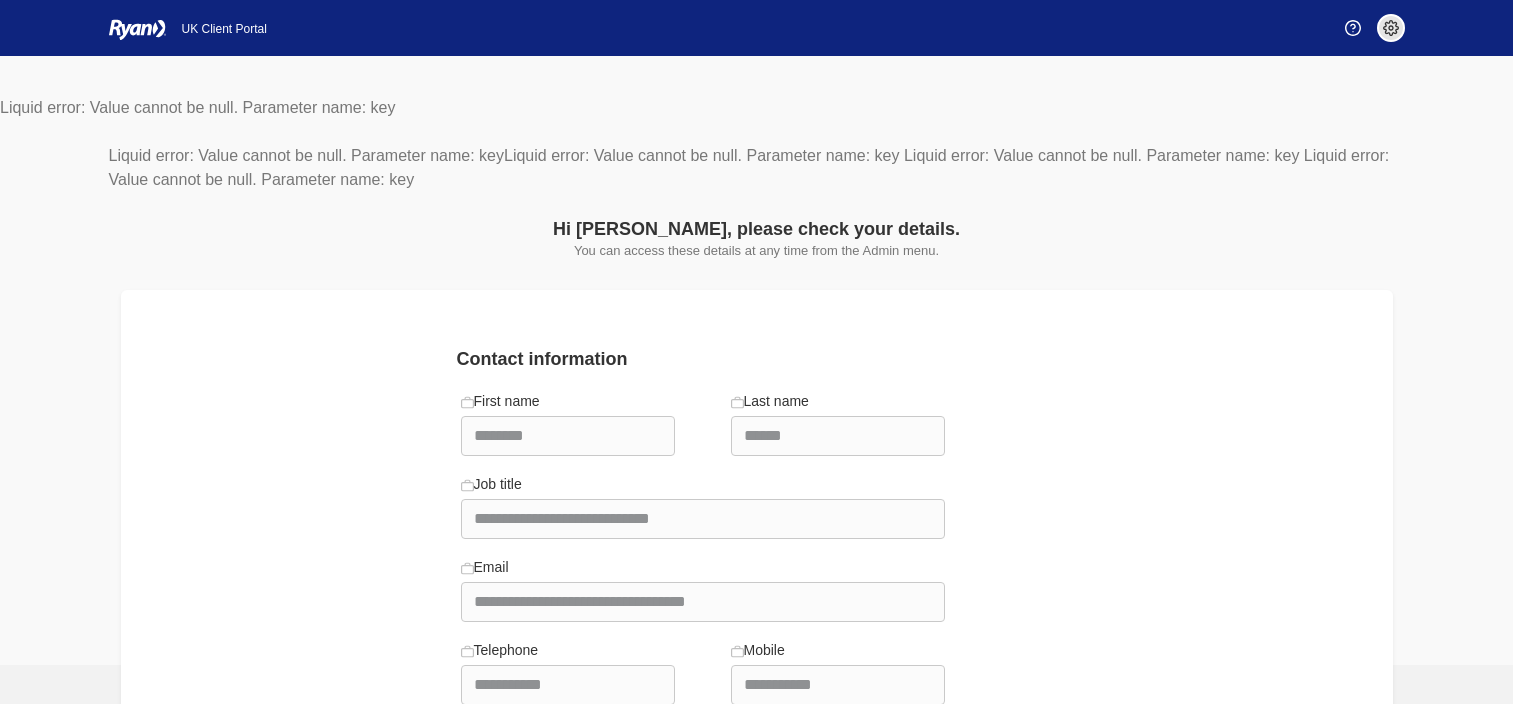 scroll, scrollTop: 0, scrollLeft: 0, axis: both 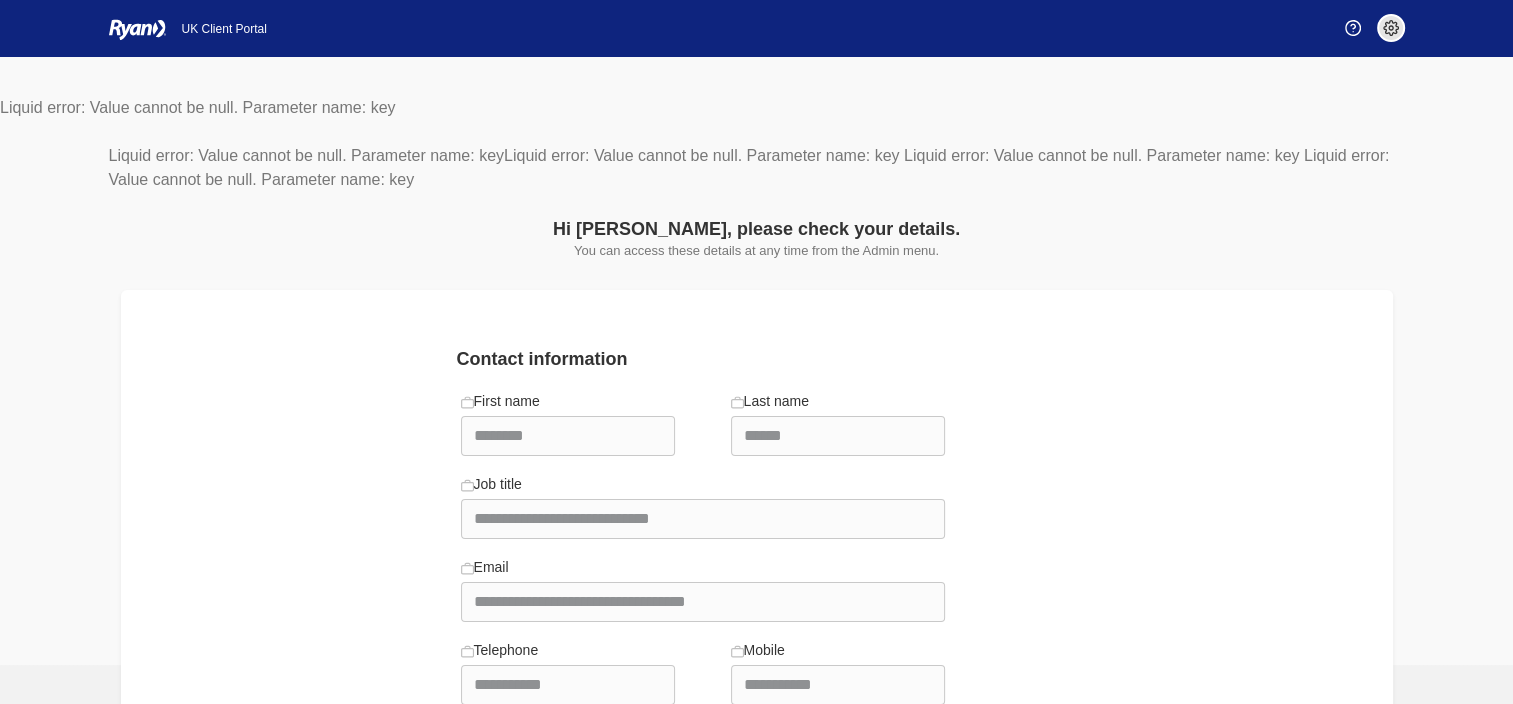 click on "**********" at bounding box center [757, 533] 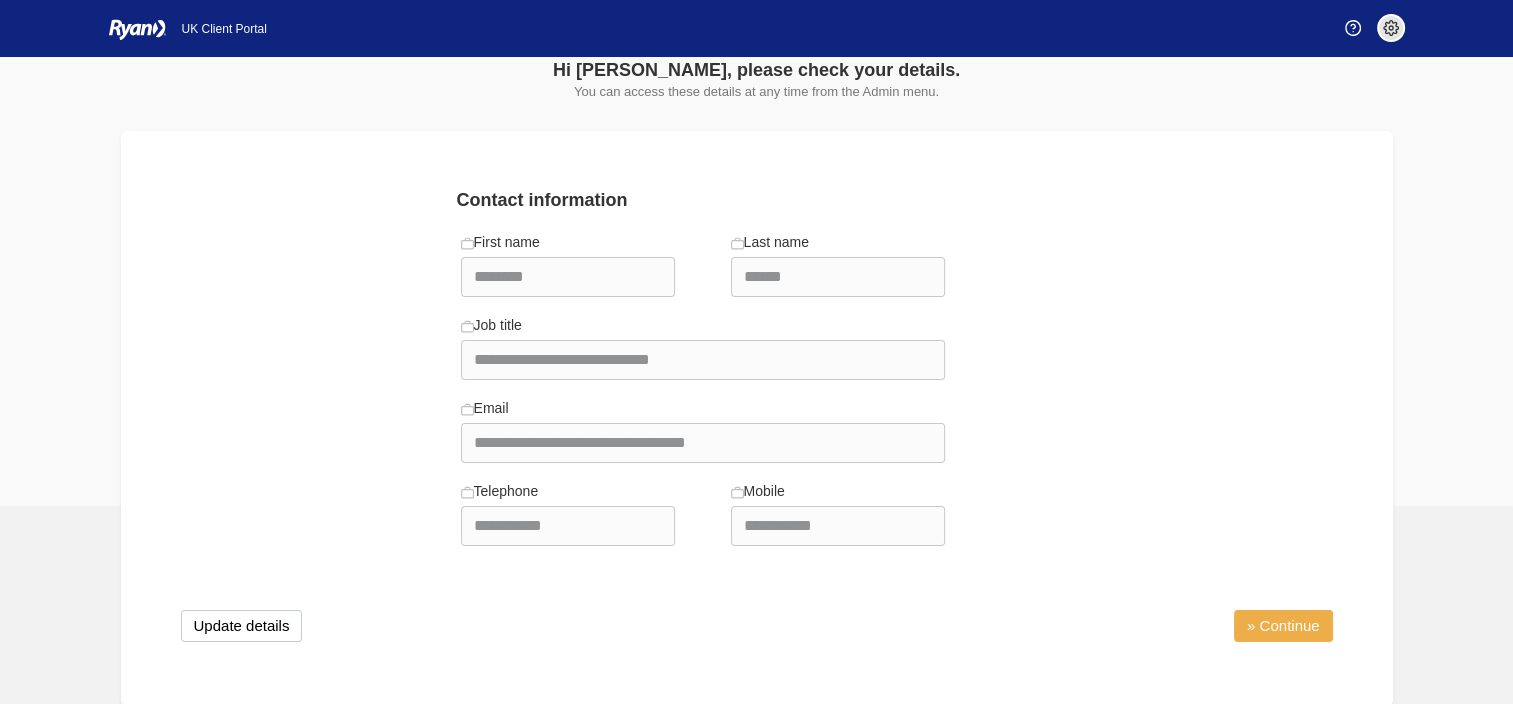 scroll, scrollTop: 160, scrollLeft: 0, axis: vertical 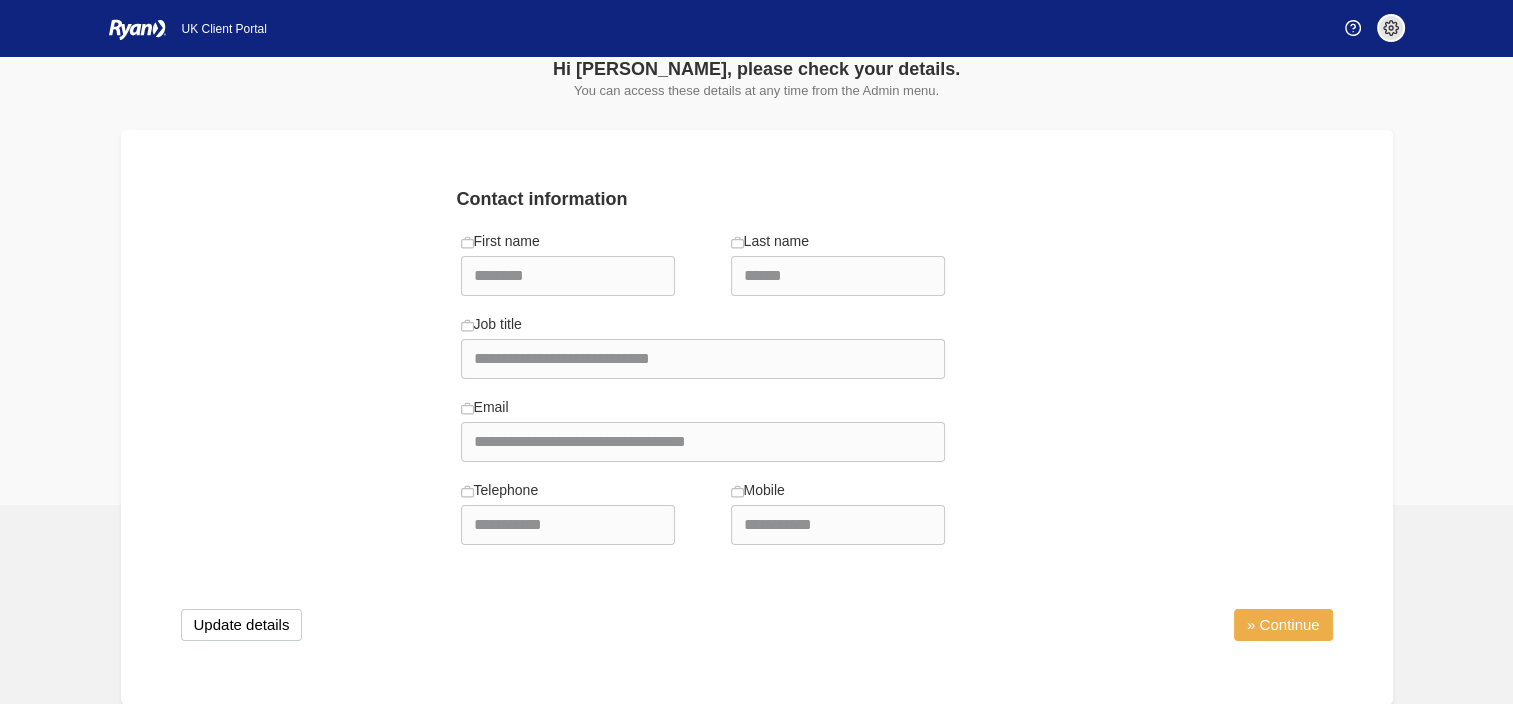 click on "» Continue" at bounding box center [1283, 625] 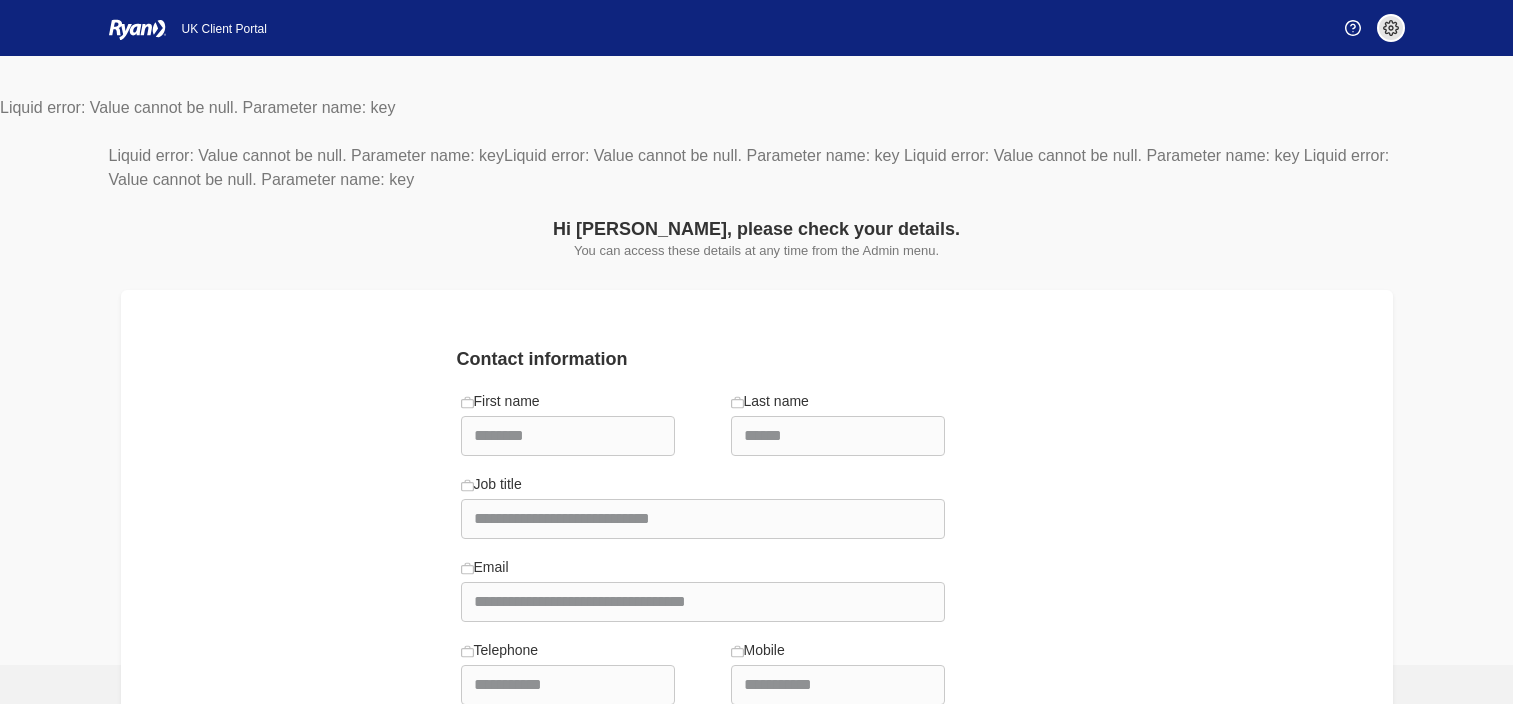 scroll, scrollTop: 0, scrollLeft: 0, axis: both 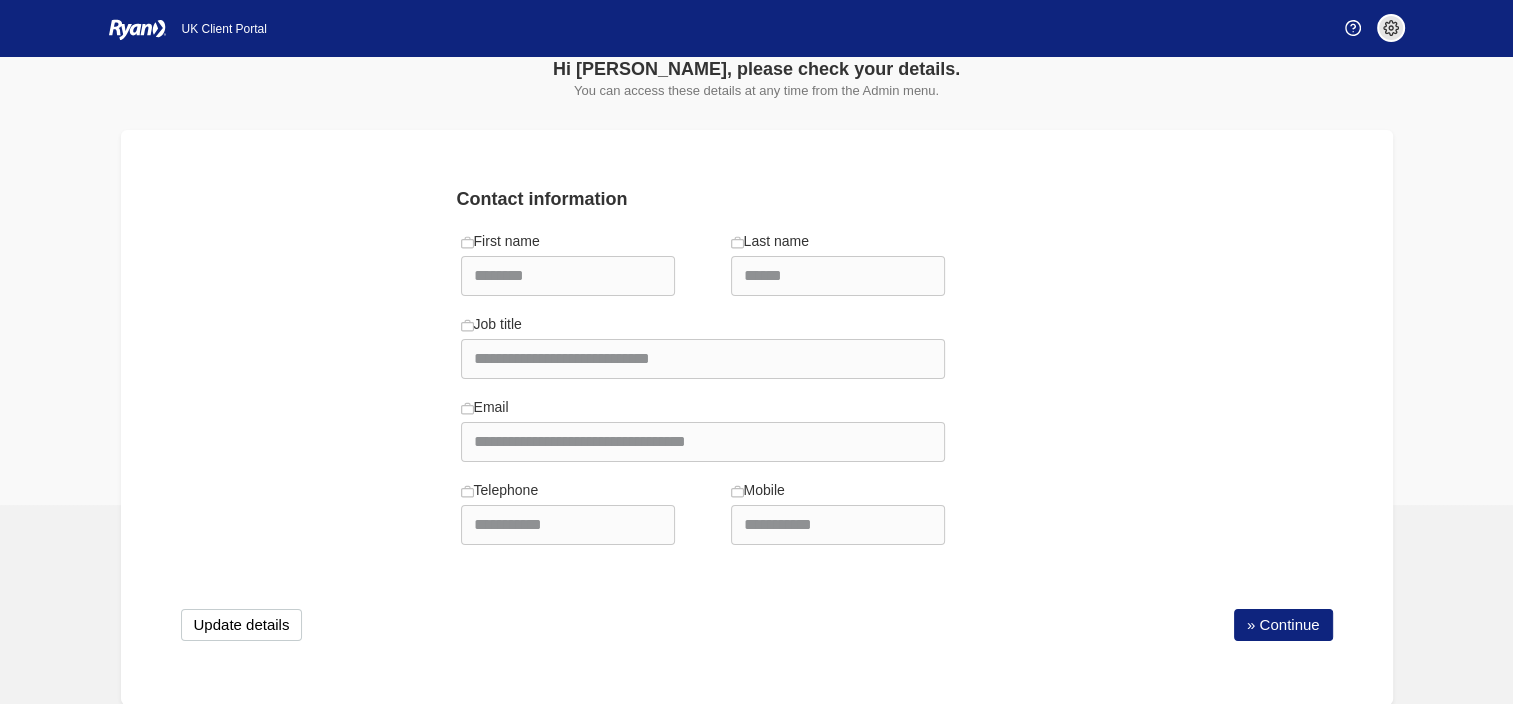 click at bounding box center (1391, 28) 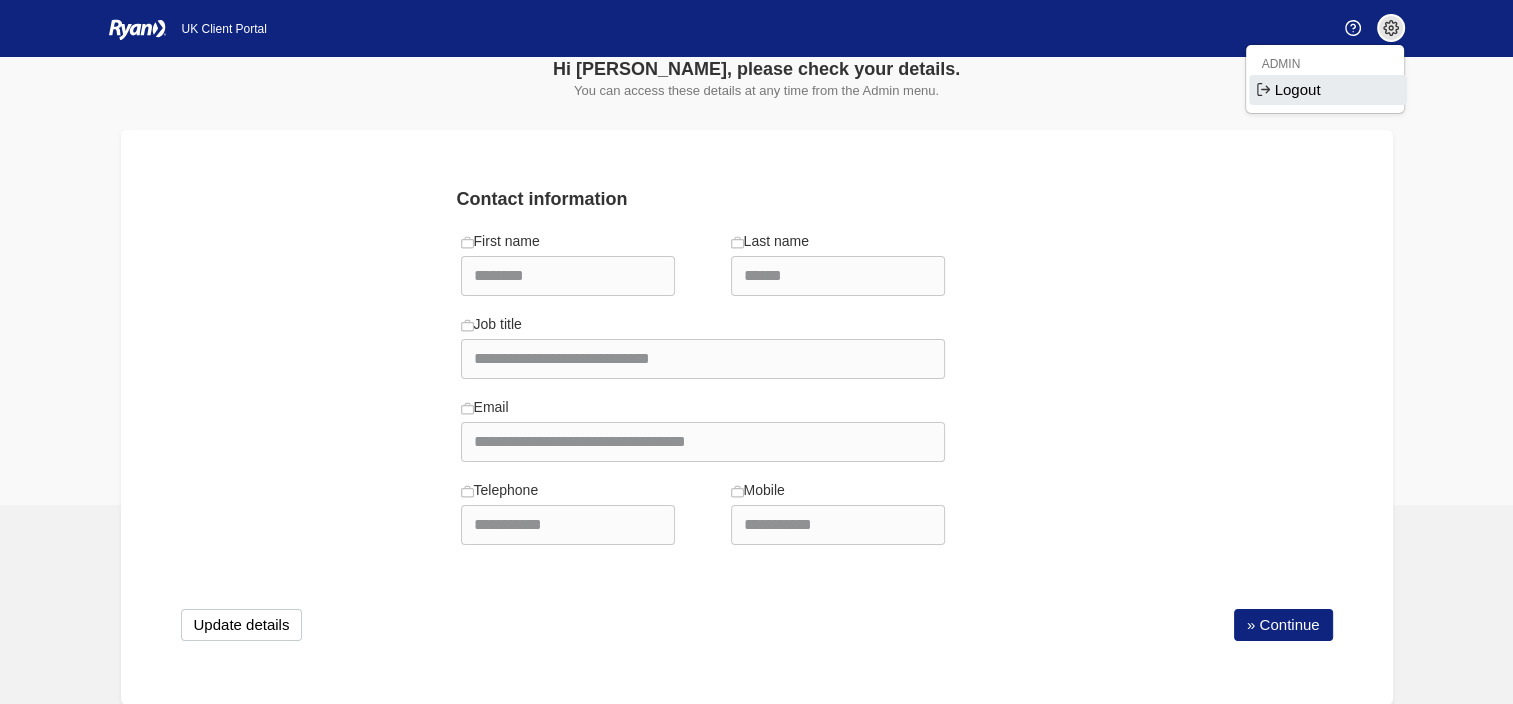 click on "Logout" at bounding box center (1328, 90) 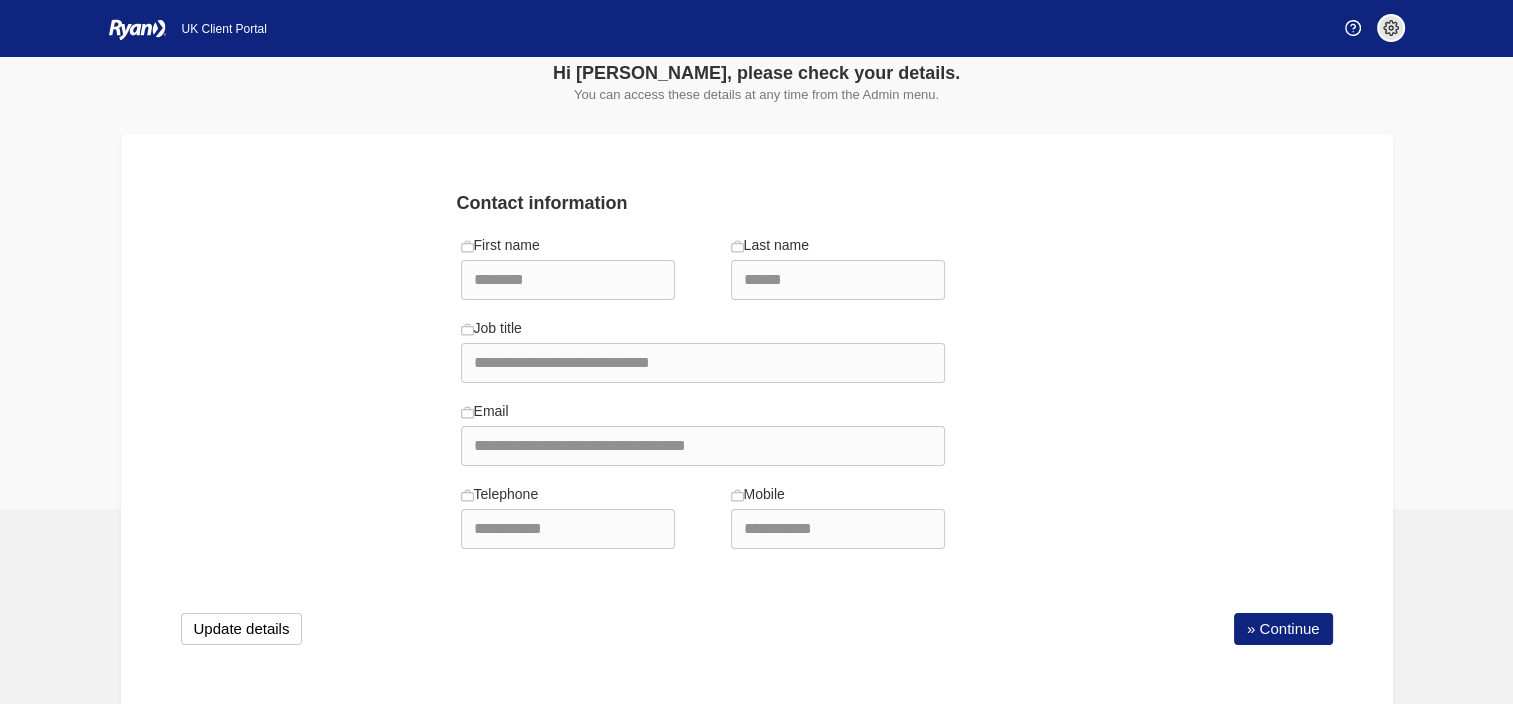 scroll, scrollTop: 160, scrollLeft: 0, axis: vertical 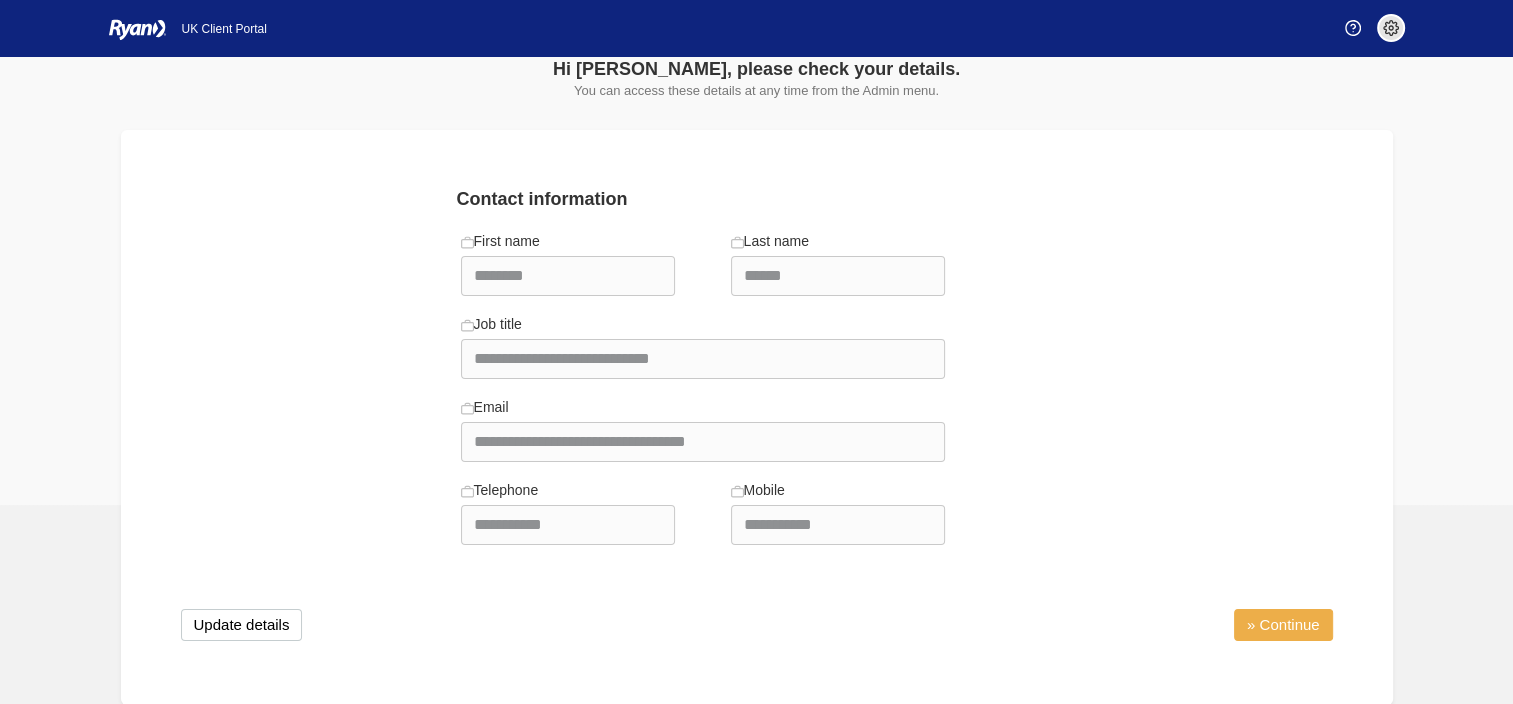 click on "» Continue" at bounding box center (1283, 625) 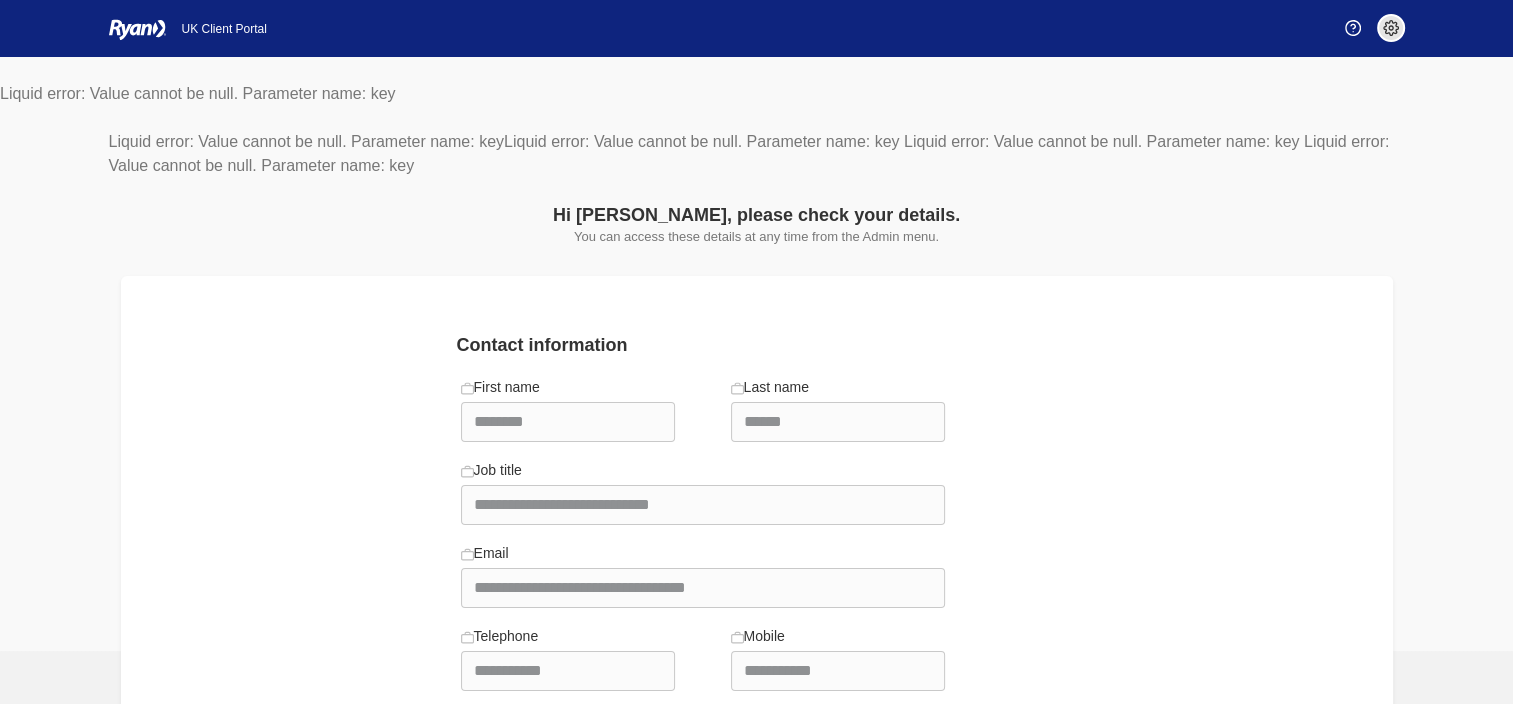 scroll, scrollTop: 0, scrollLeft: 0, axis: both 